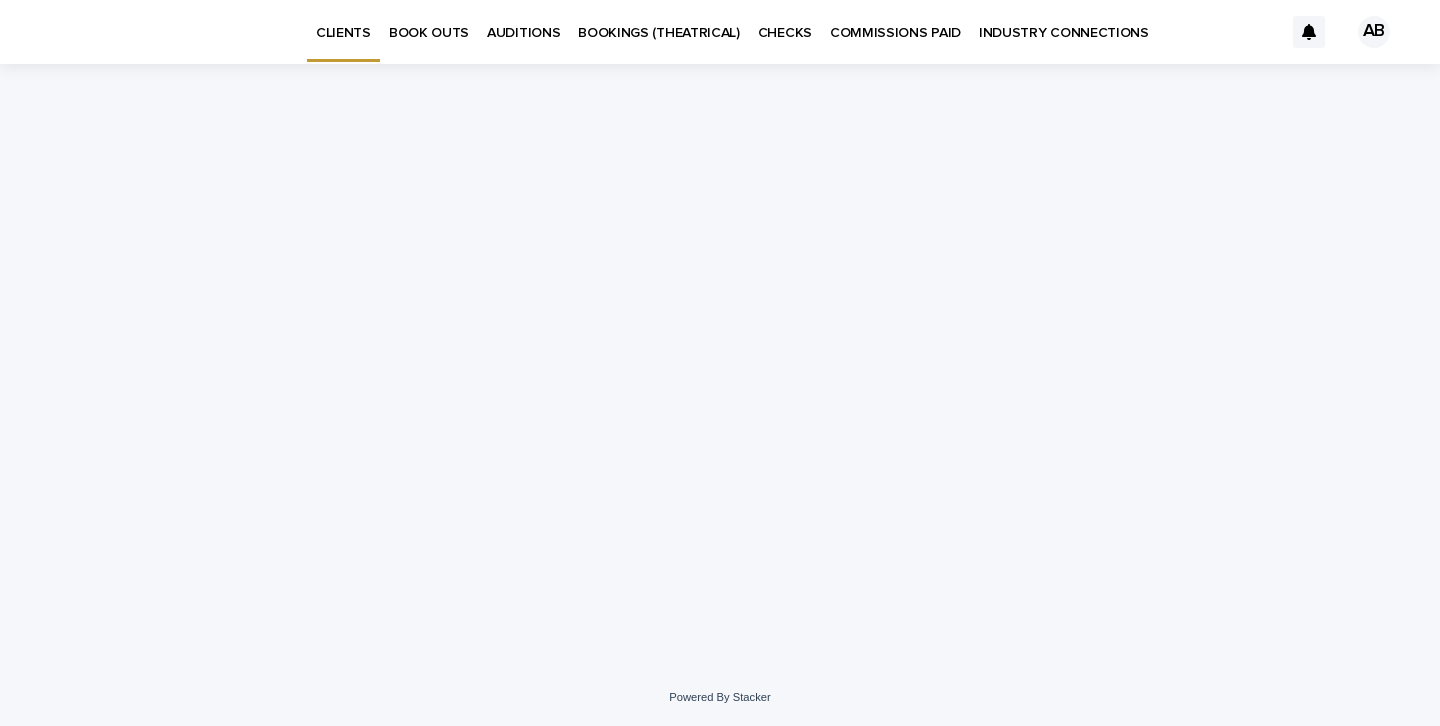 scroll, scrollTop: 0, scrollLeft: 0, axis: both 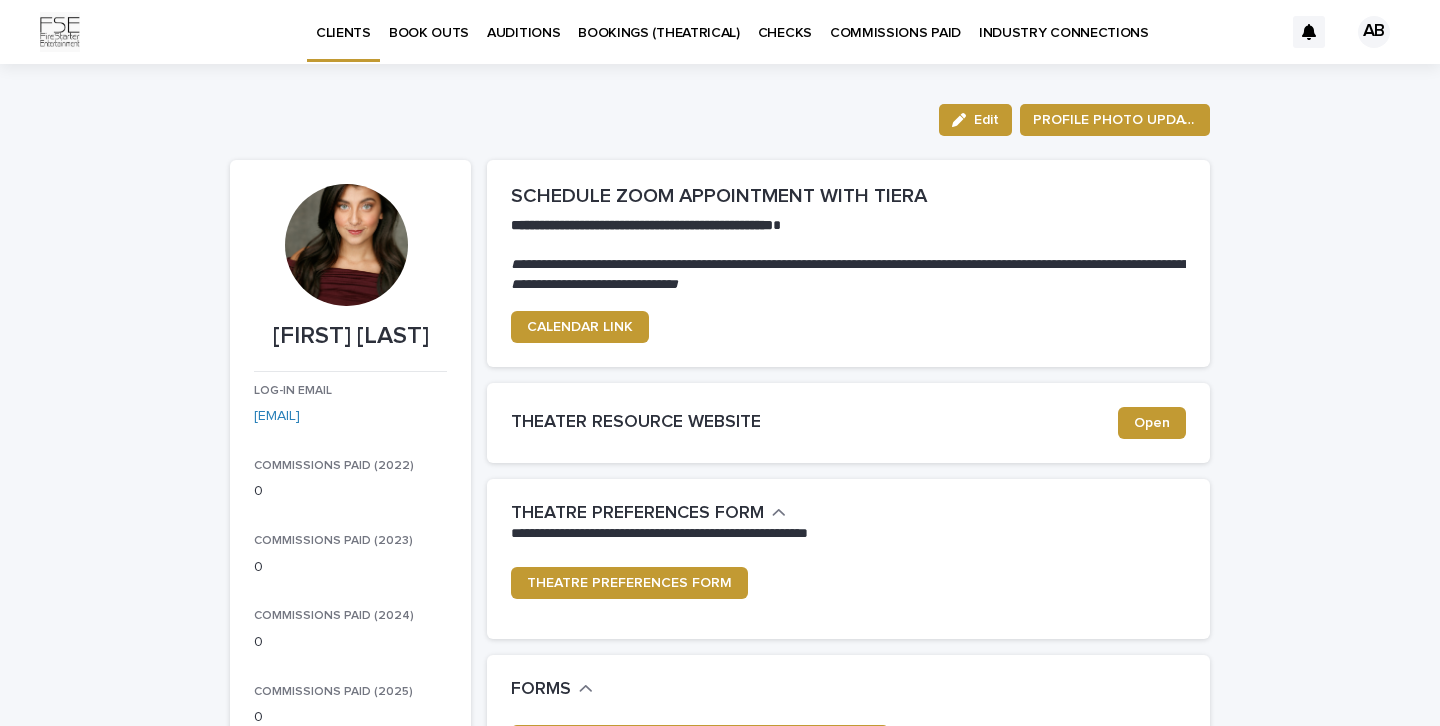 click on "AUDITIONS" at bounding box center [523, 21] 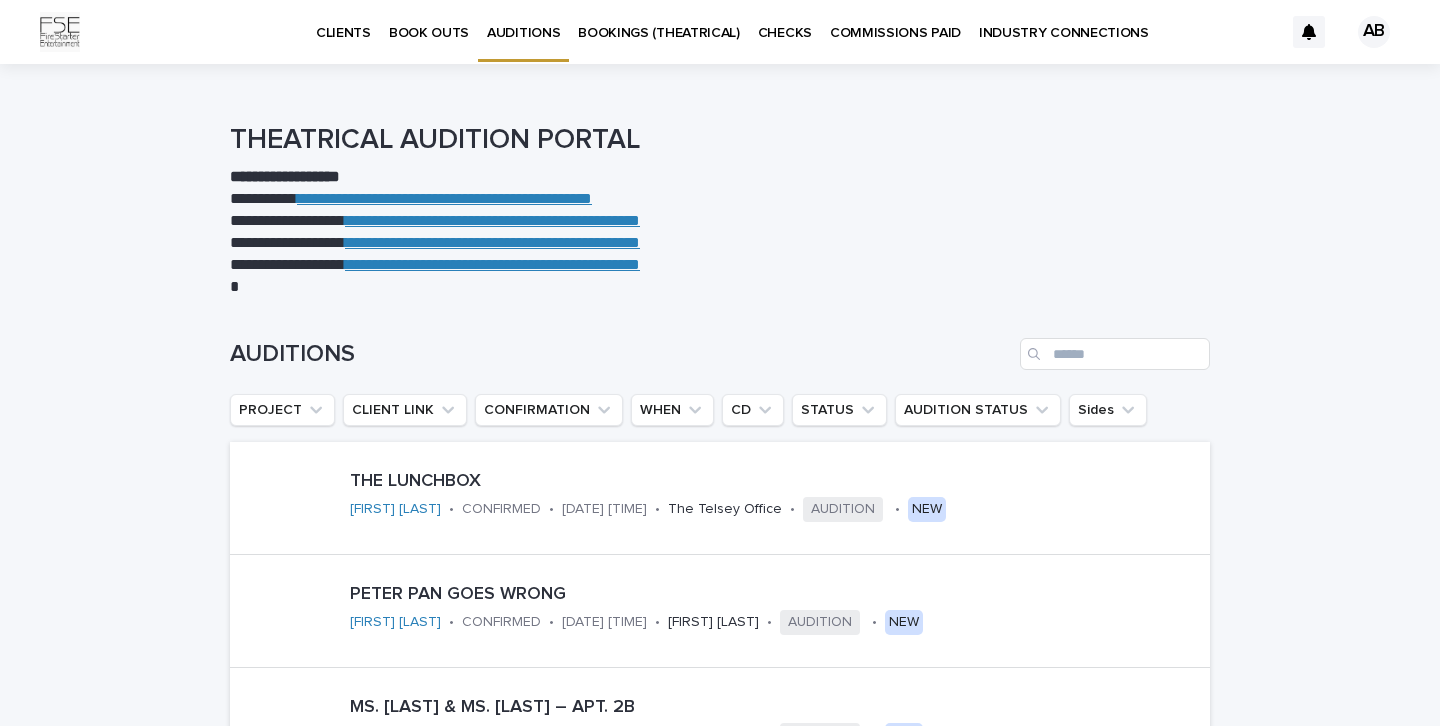 scroll, scrollTop: 0, scrollLeft: 0, axis: both 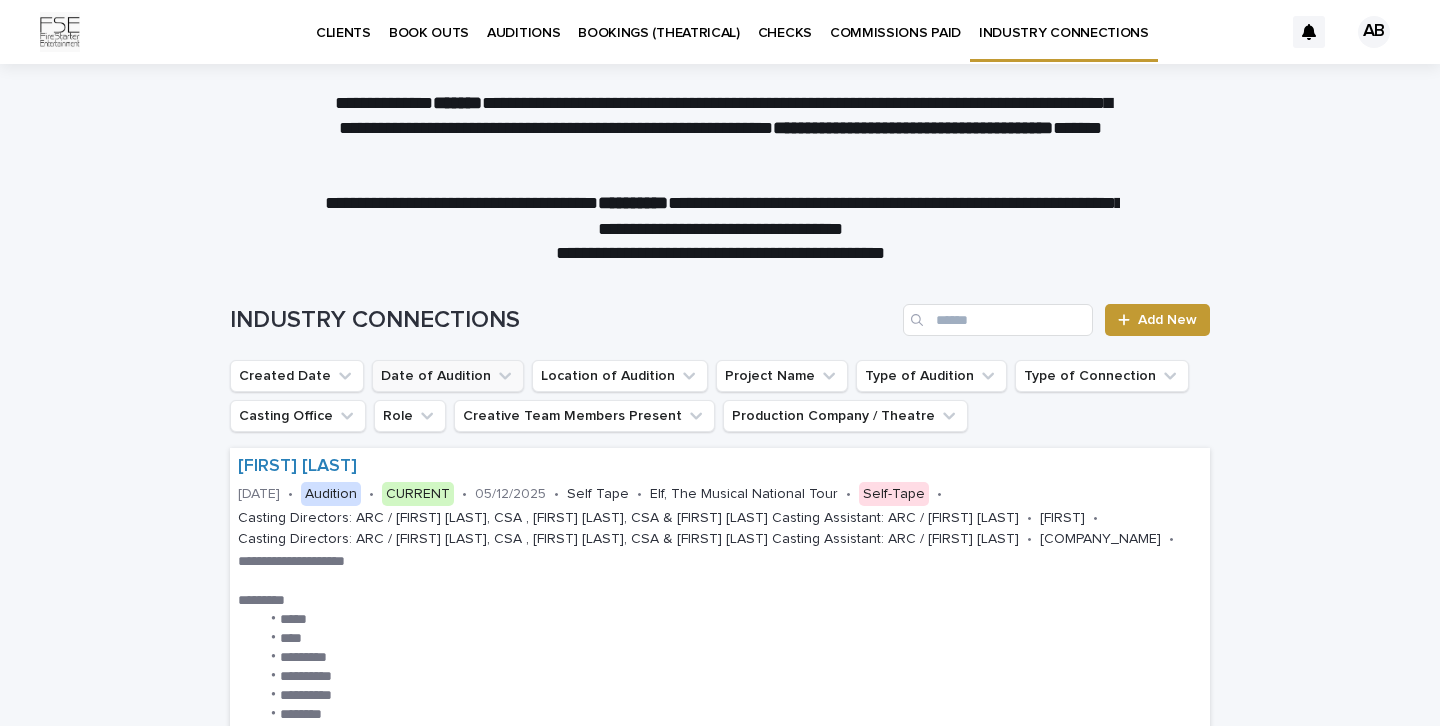 click on "Date of Audition" at bounding box center [448, 376] 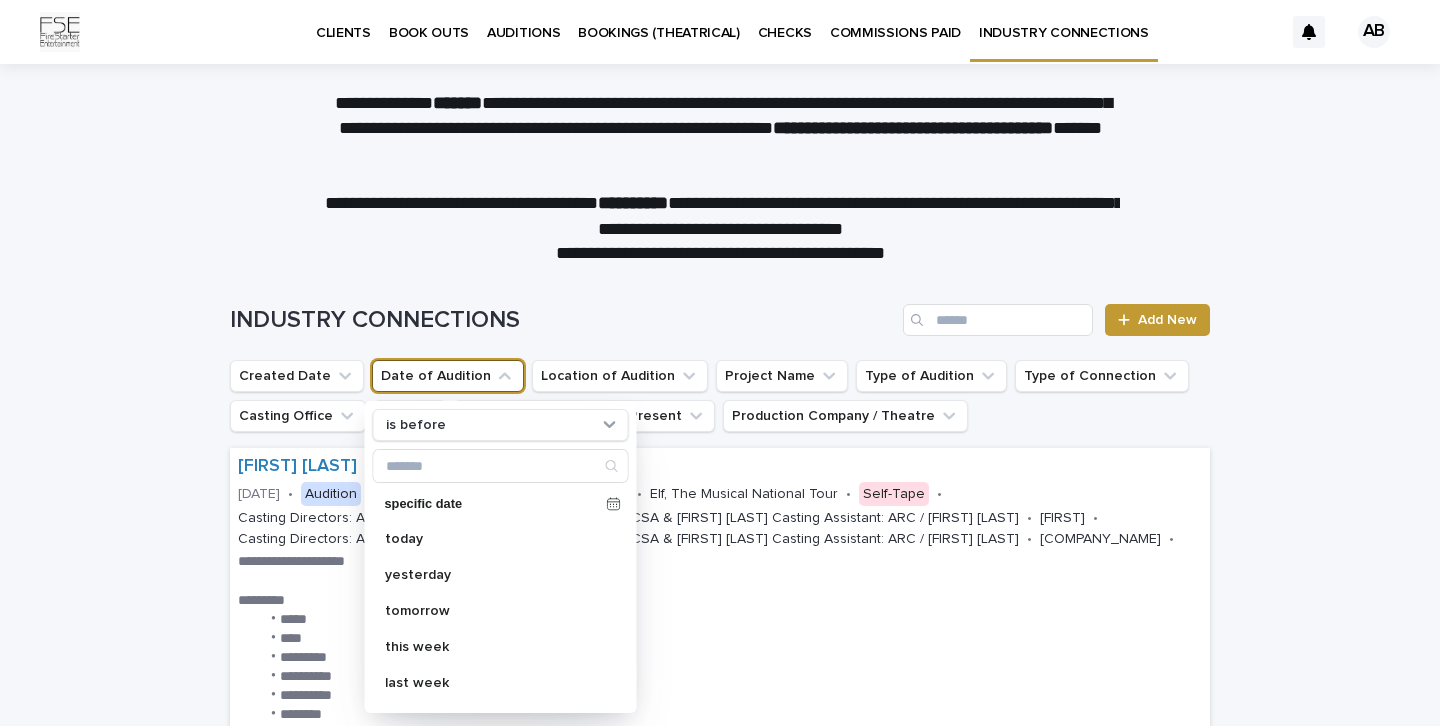 click on "**********" at bounding box center (720, 2024) 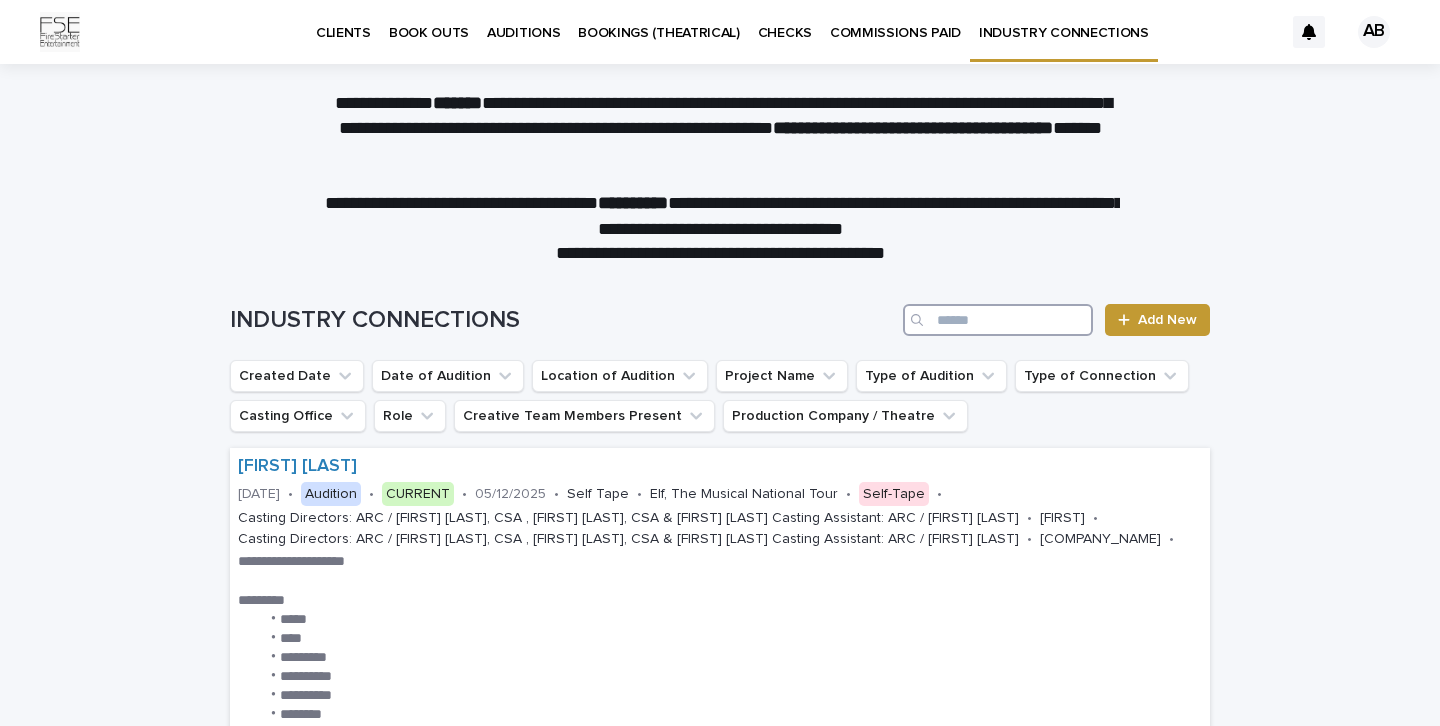 click at bounding box center [998, 320] 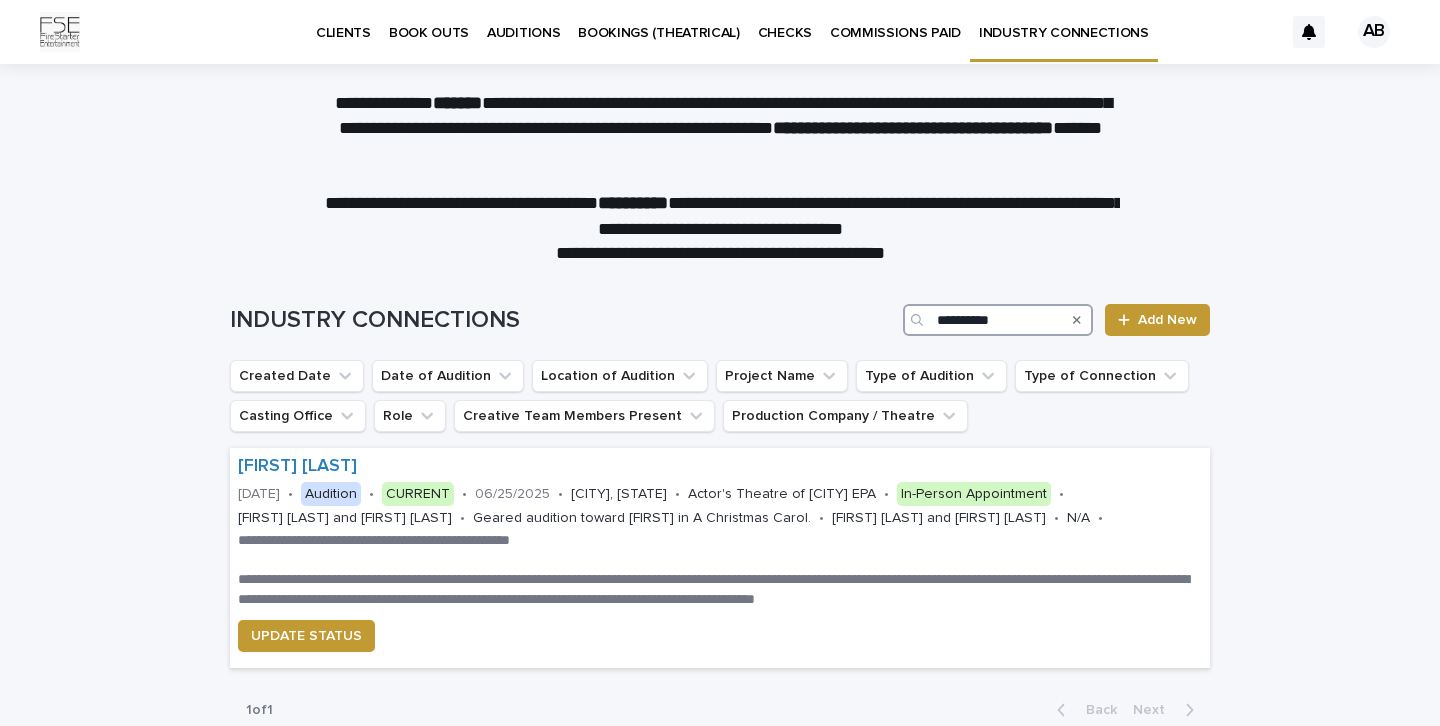 type on "**********" 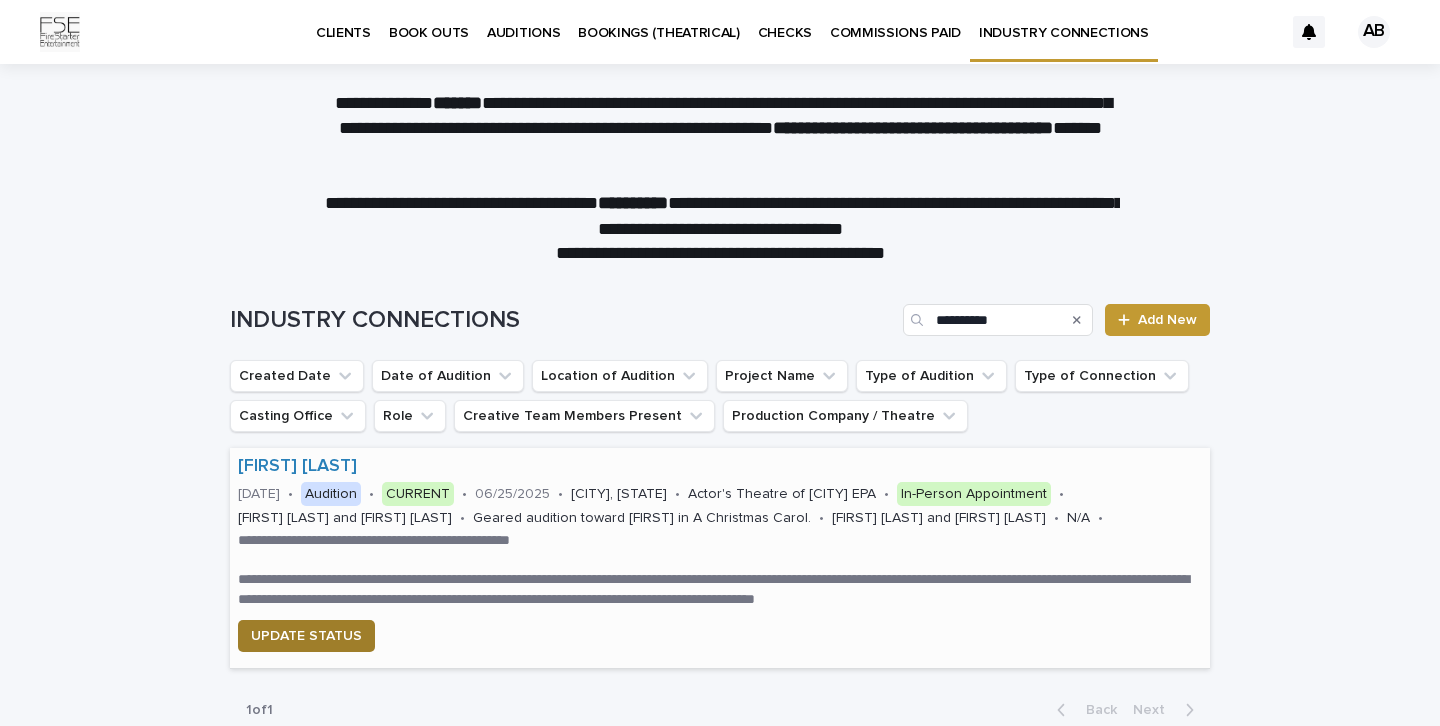 drag, startPoint x: 925, startPoint y: 343, endPoint x: 309, endPoint y: 631, distance: 680 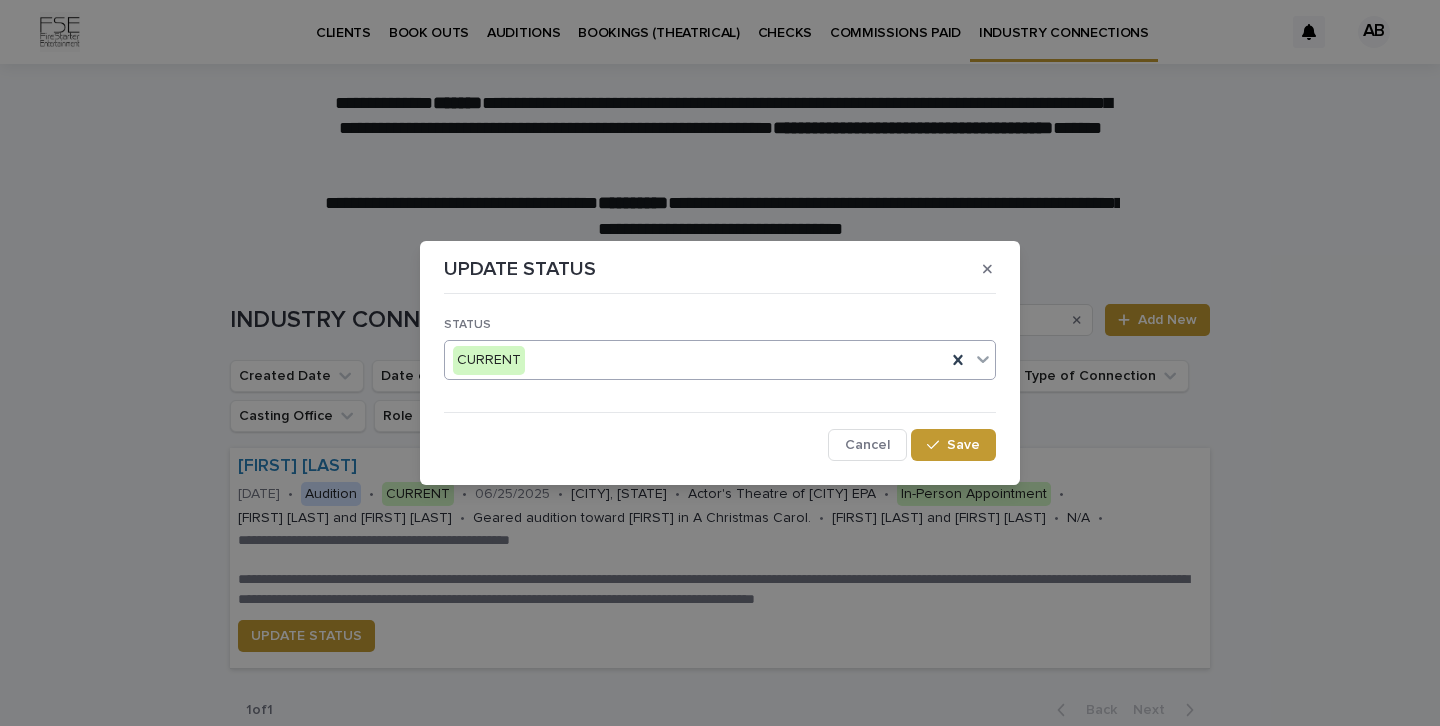 click 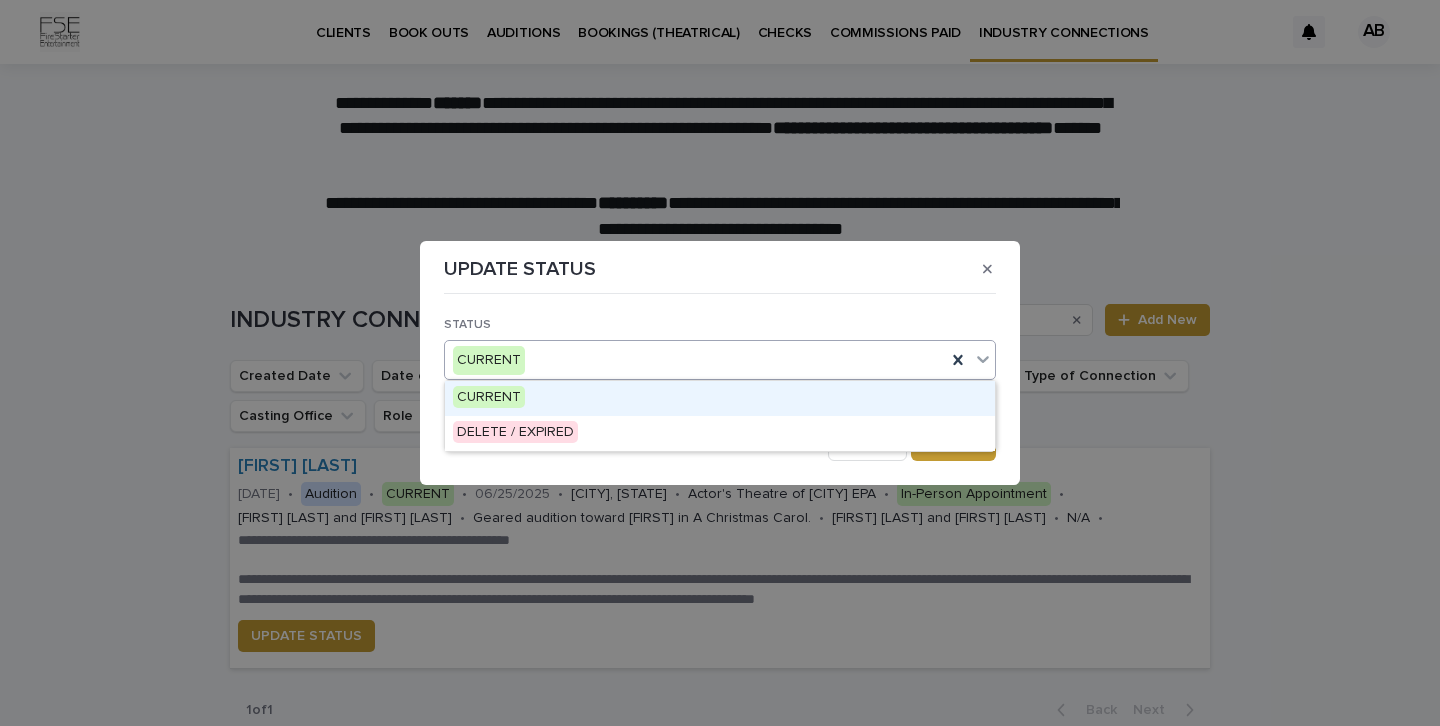 click on "STATUS" at bounding box center [720, 325] 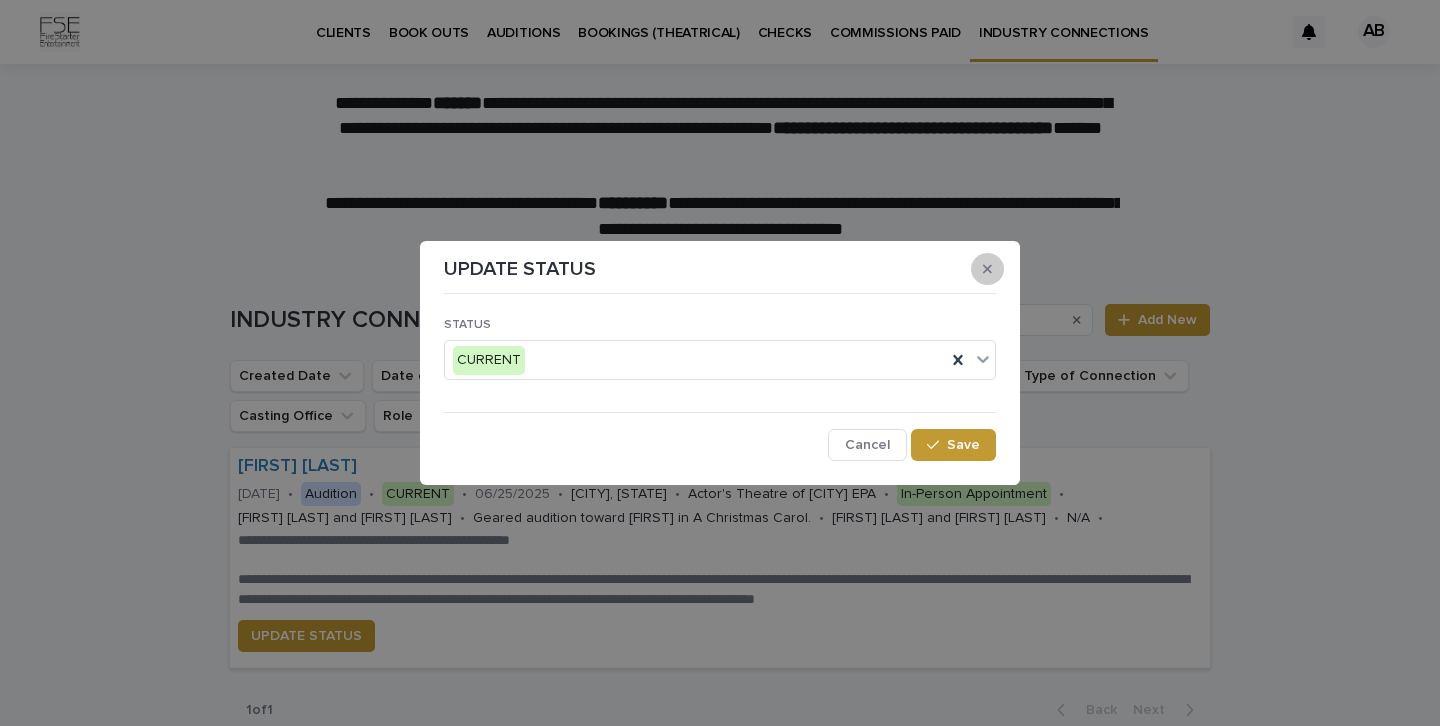 click 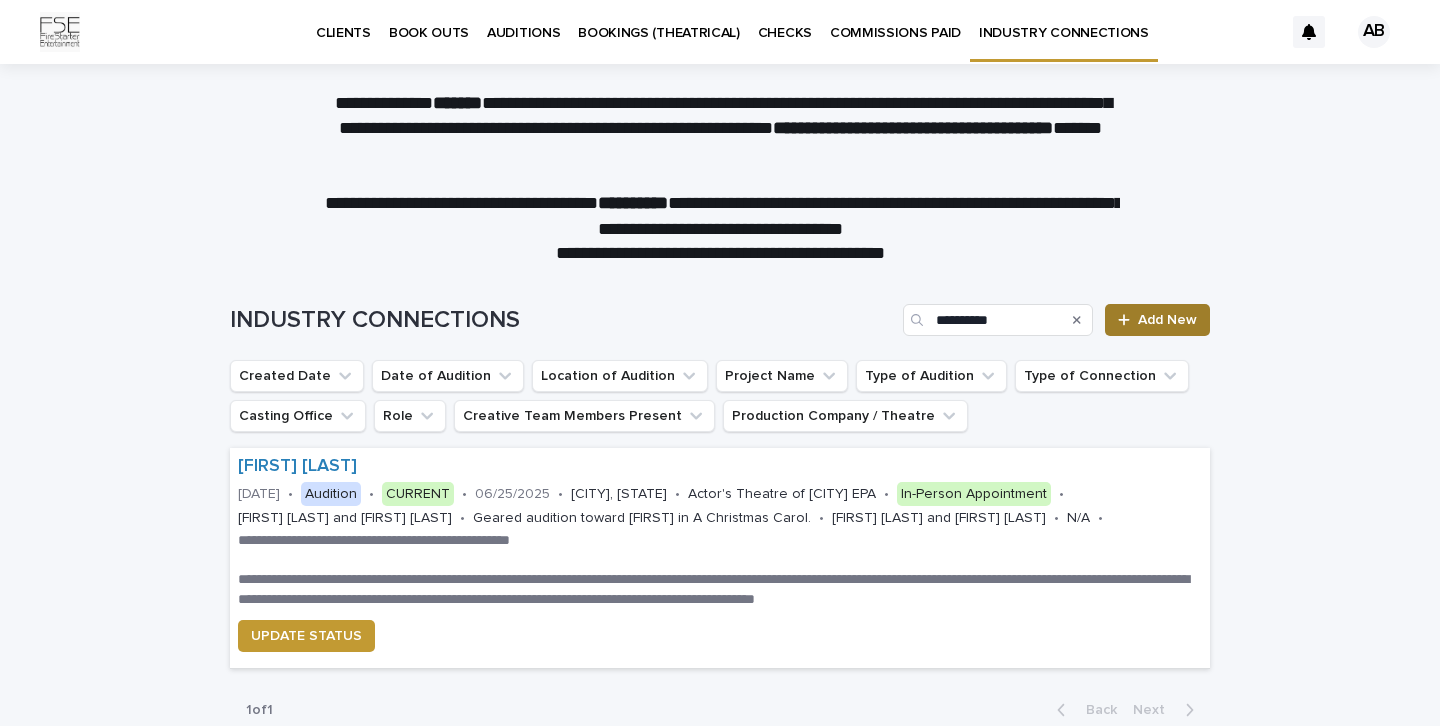 click on "Add New" at bounding box center (1167, 320) 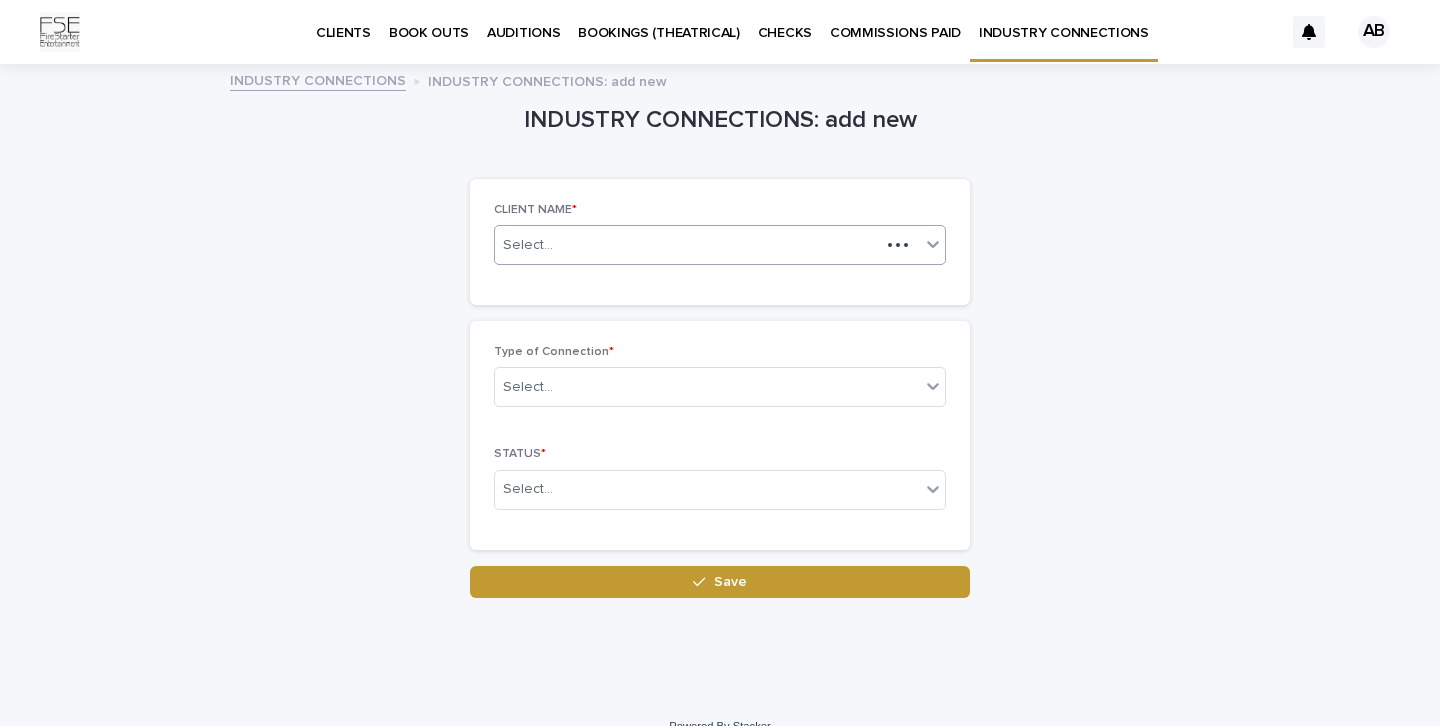 click on "Select..." at bounding box center (687, 245) 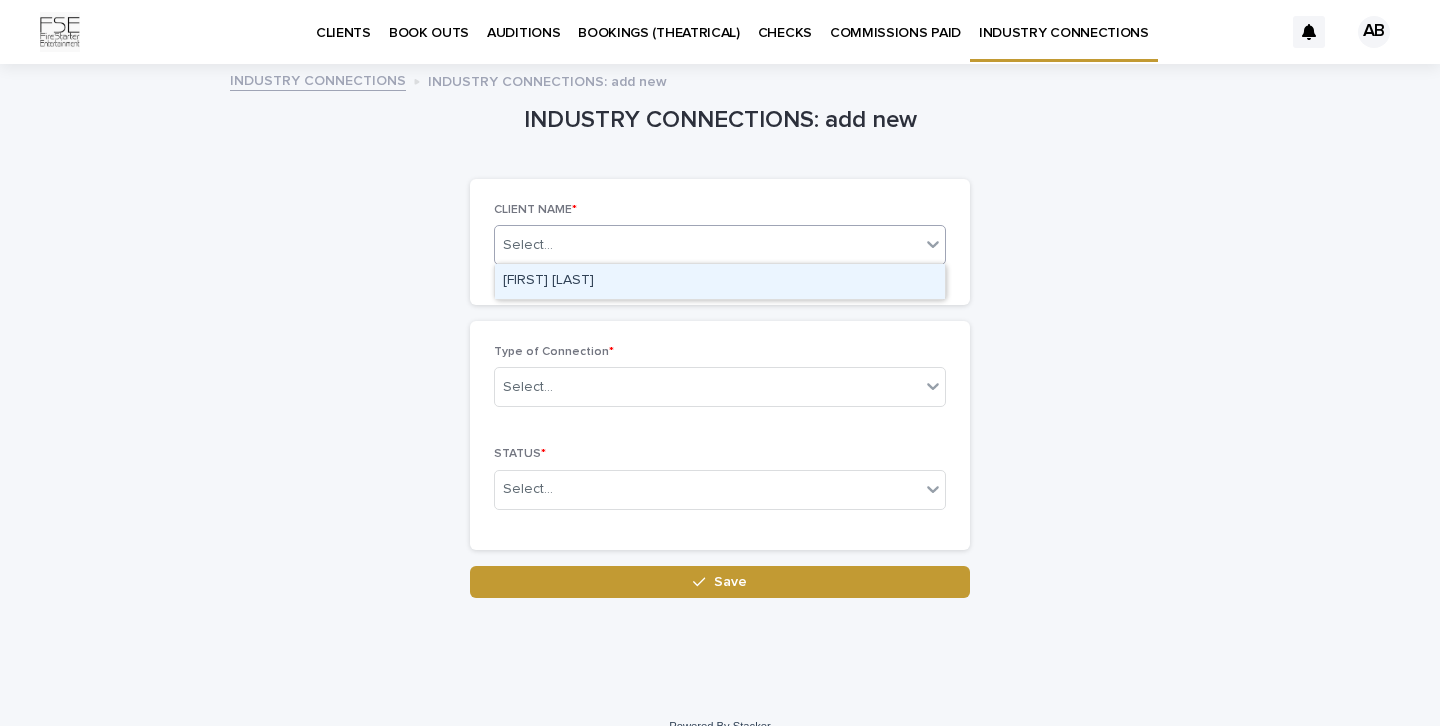 click on "[FIRST] [LAST]" at bounding box center (720, 281) 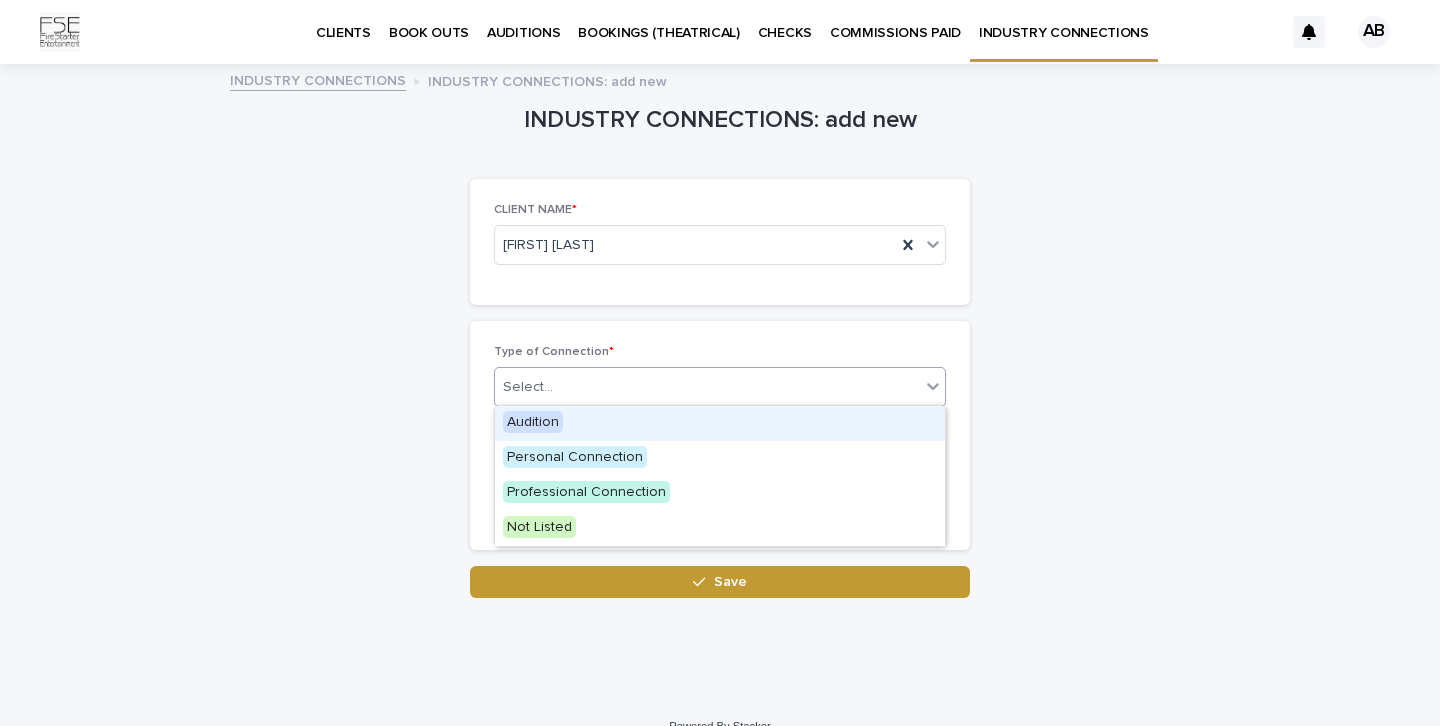click on "Select..." at bounding box center (707, 387) 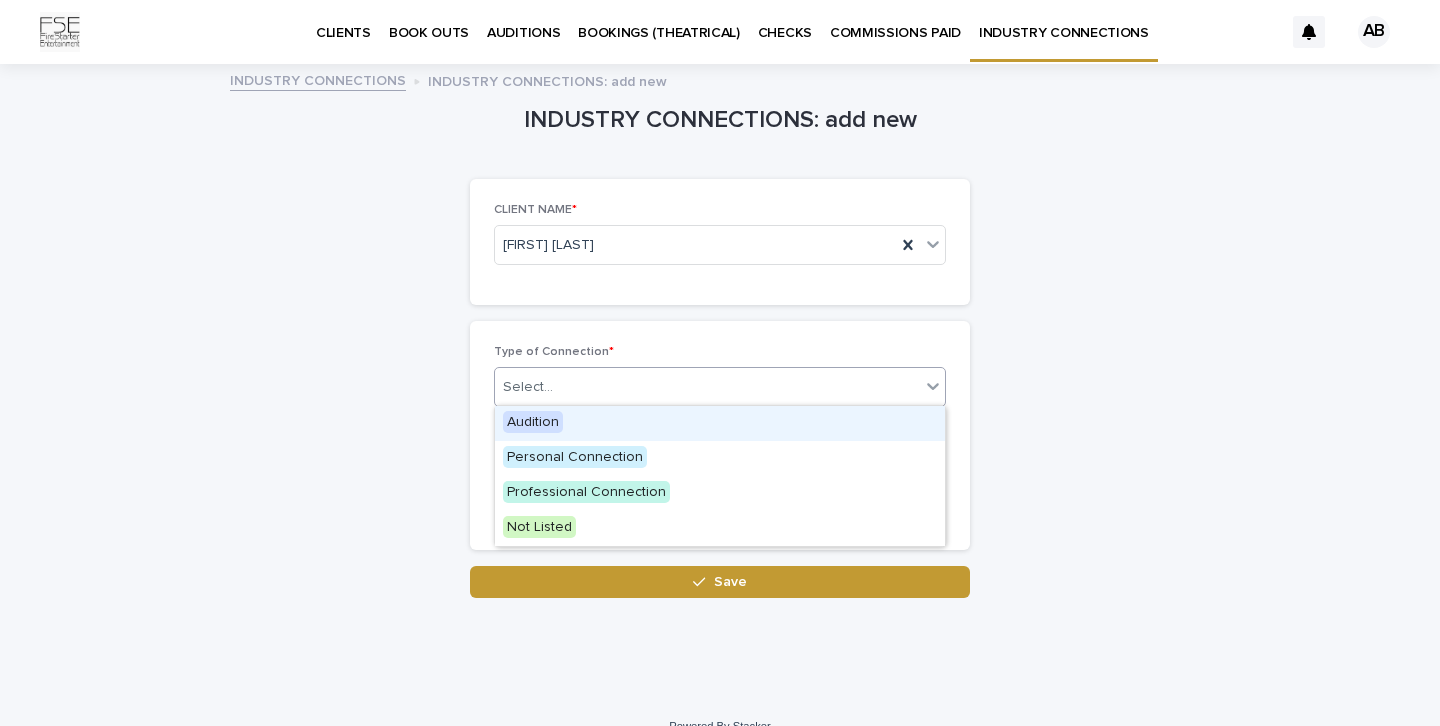 click on "Audition" at bounding box center (533, 422) 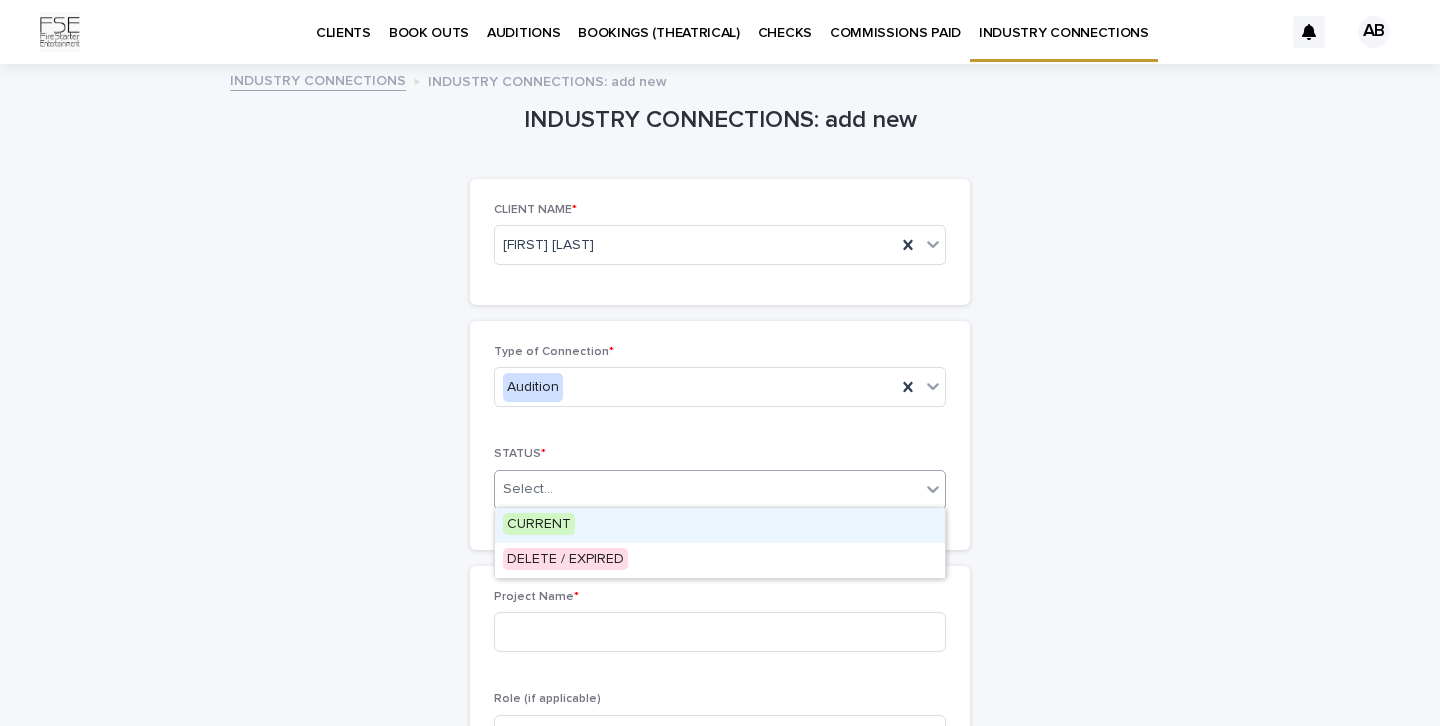 click on "Select..." at bounding box center [707, 489] 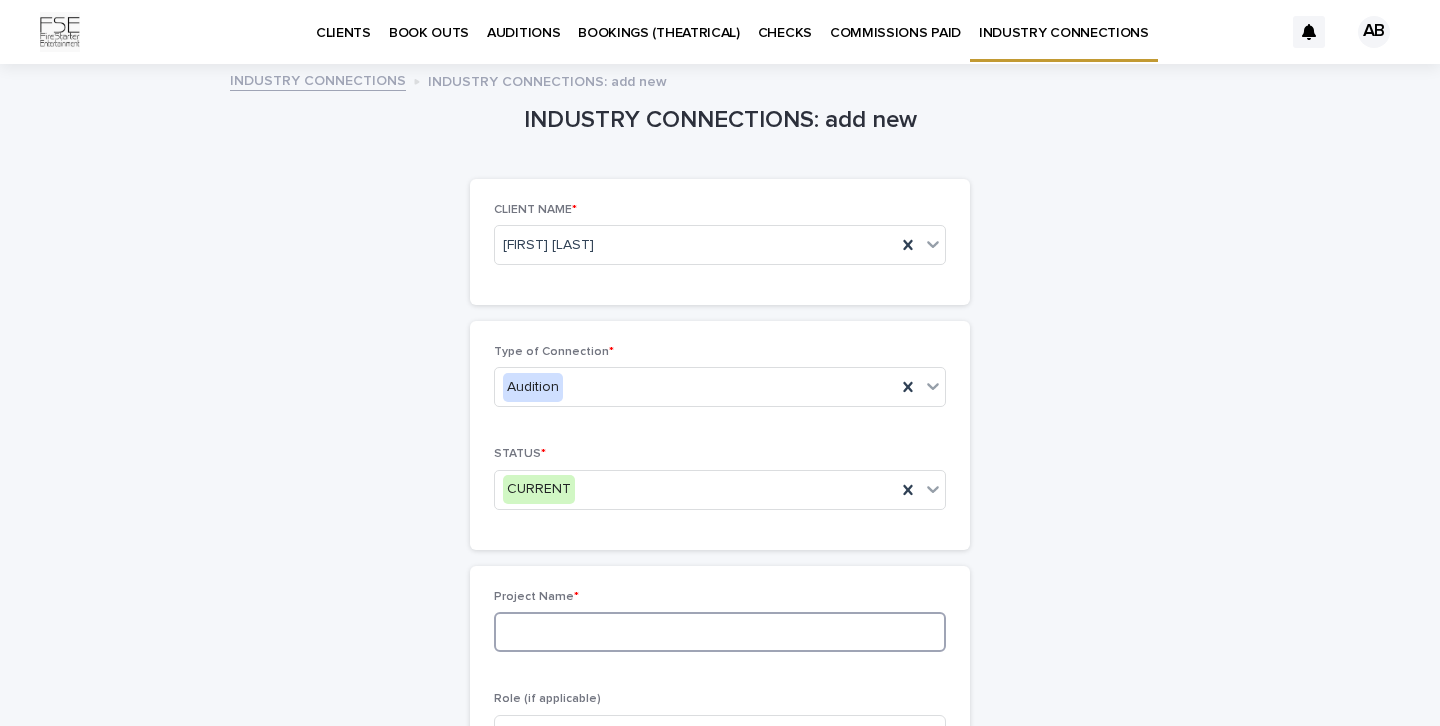 paste on "**********" 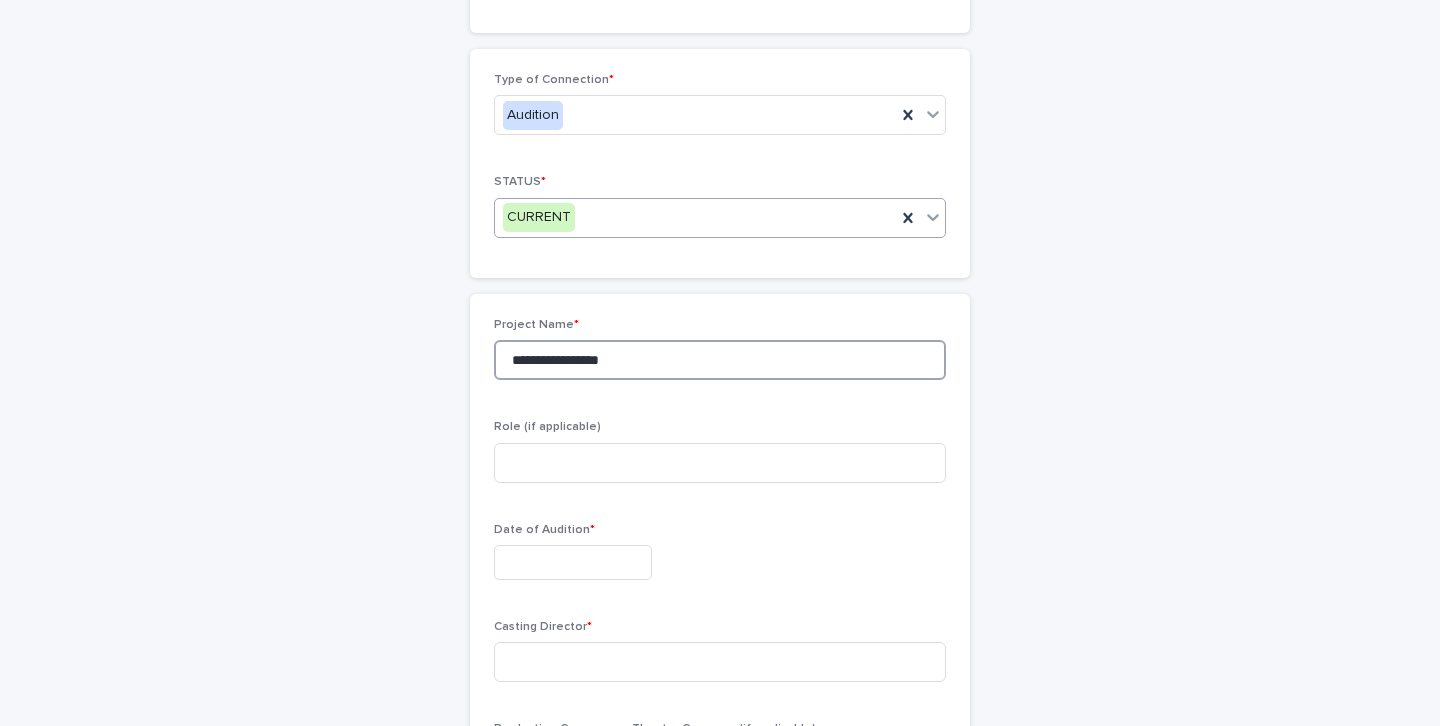 scroll, scrollTop: 302, scrollLeft: 0, axis: vertical 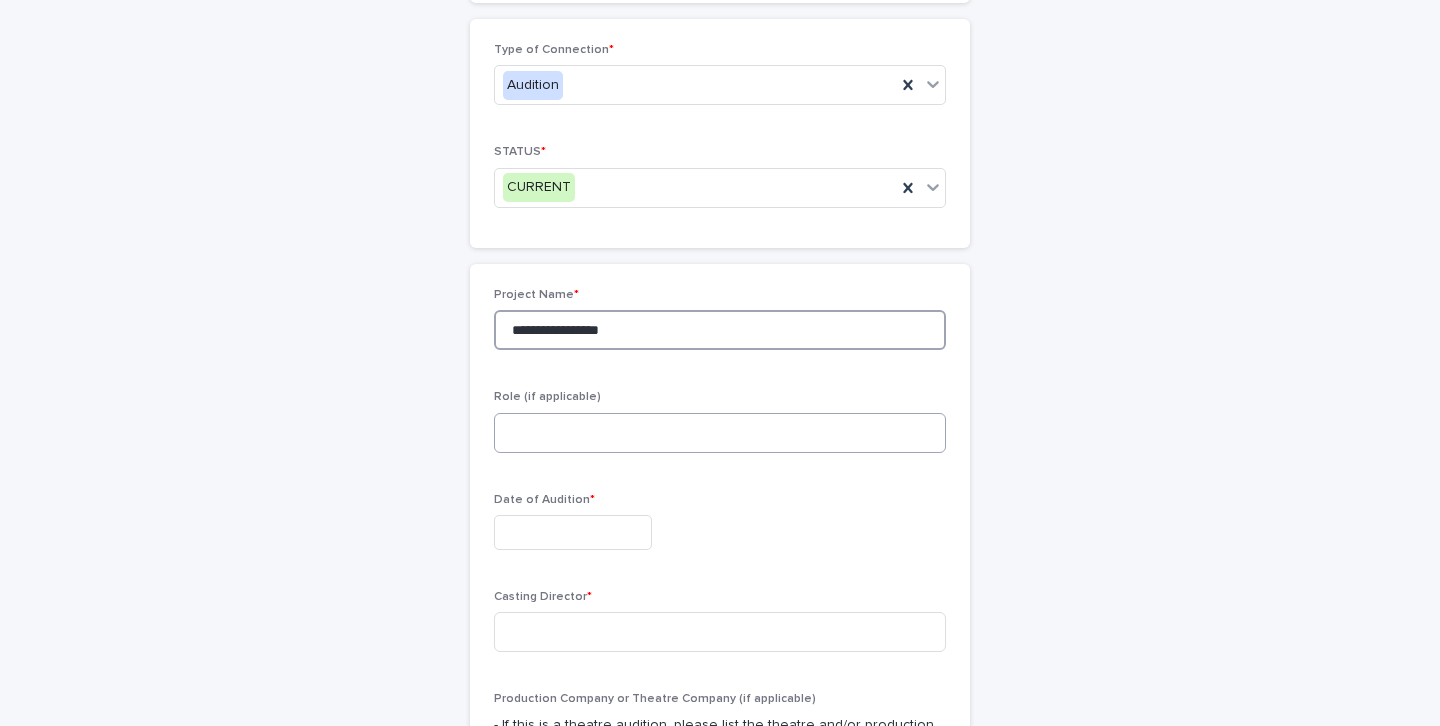 type on "**********" 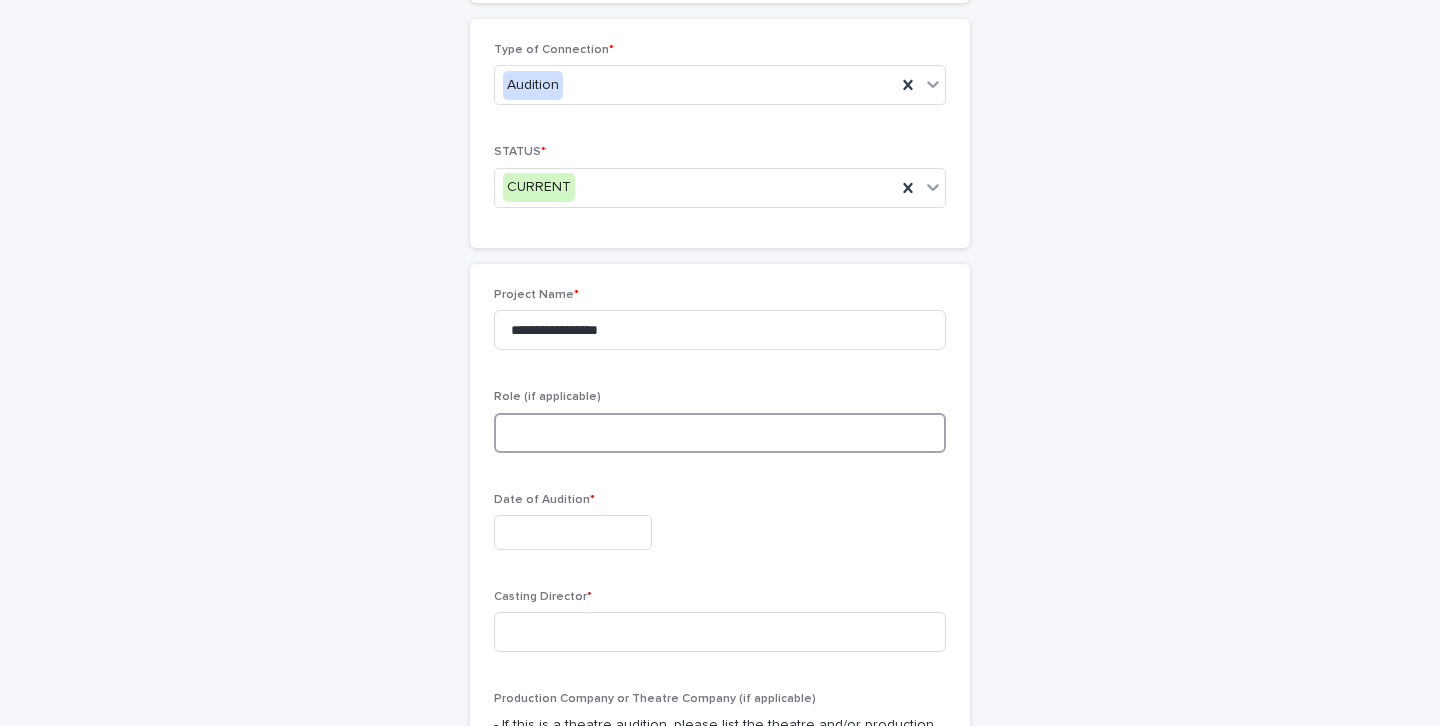 click at bounding box center (720, 433) 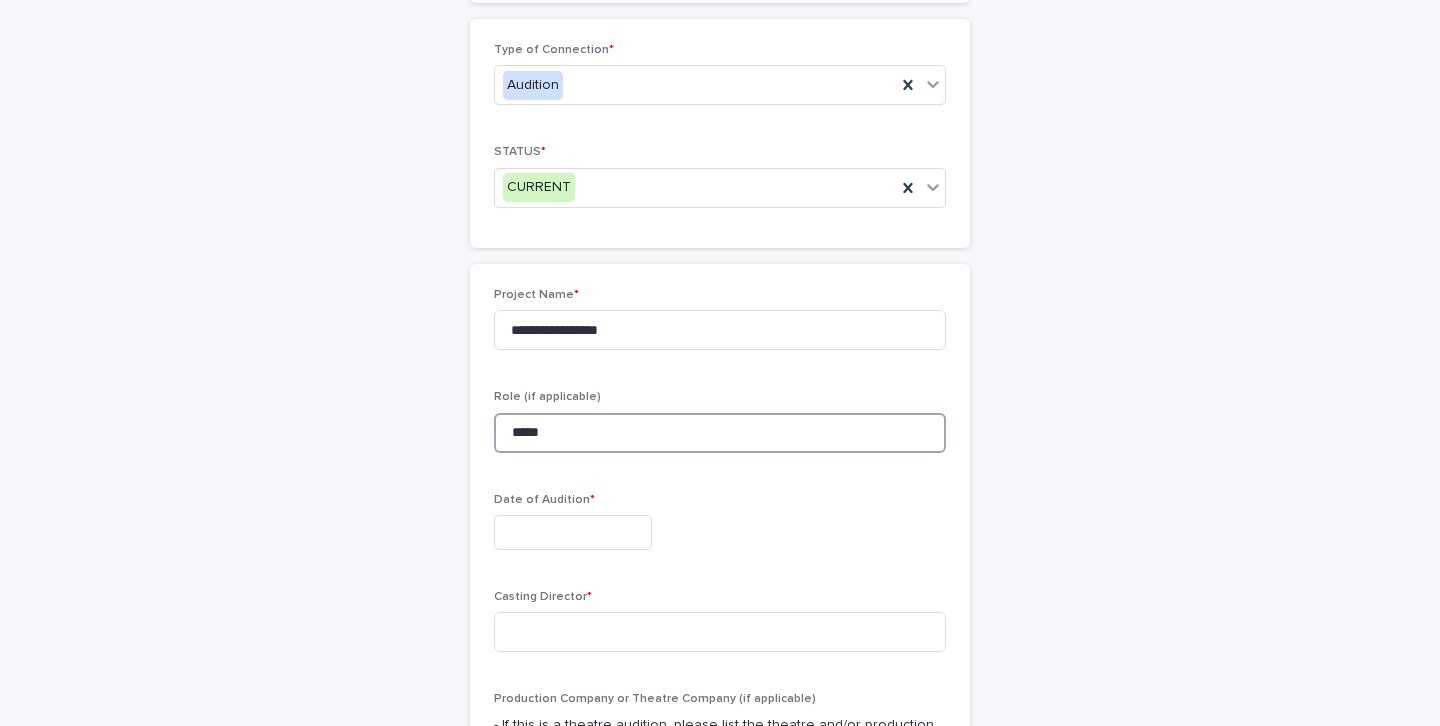type on "*****" 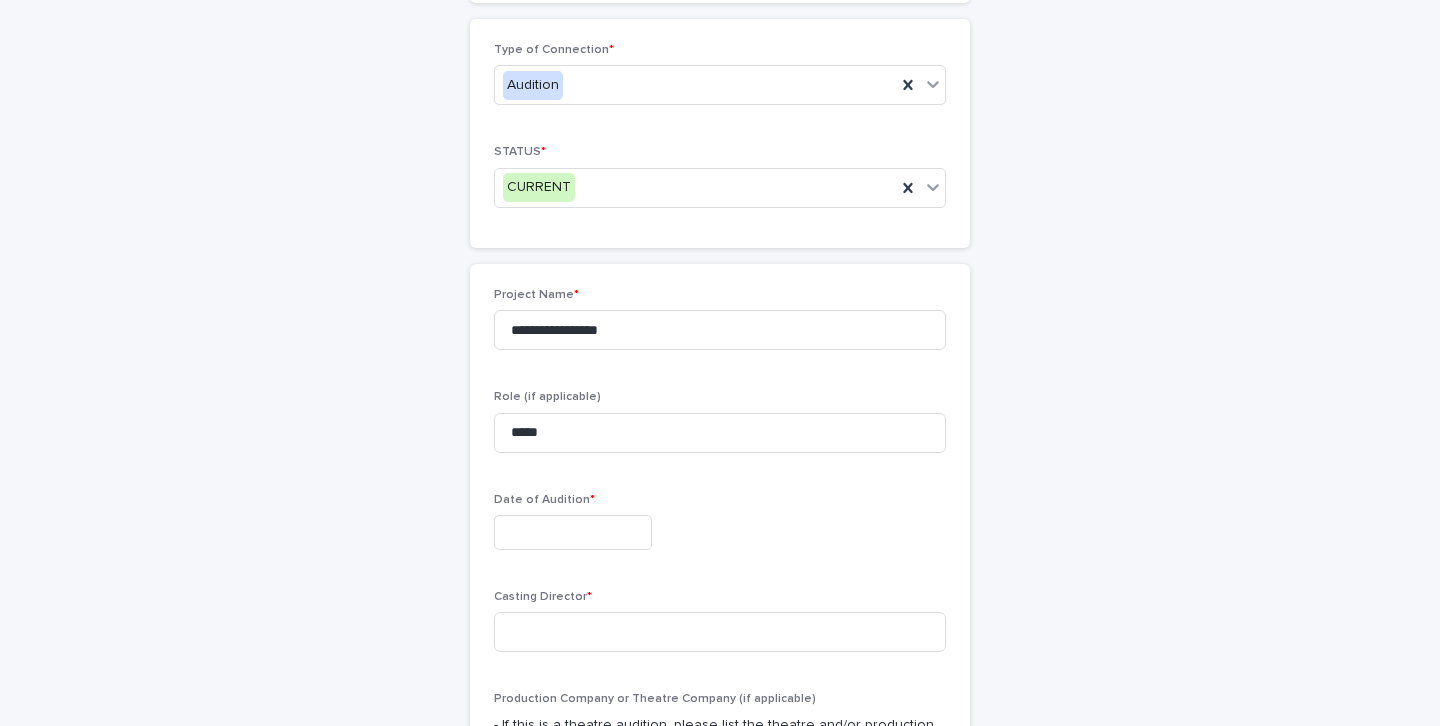 click at bounding box center [573, 532] 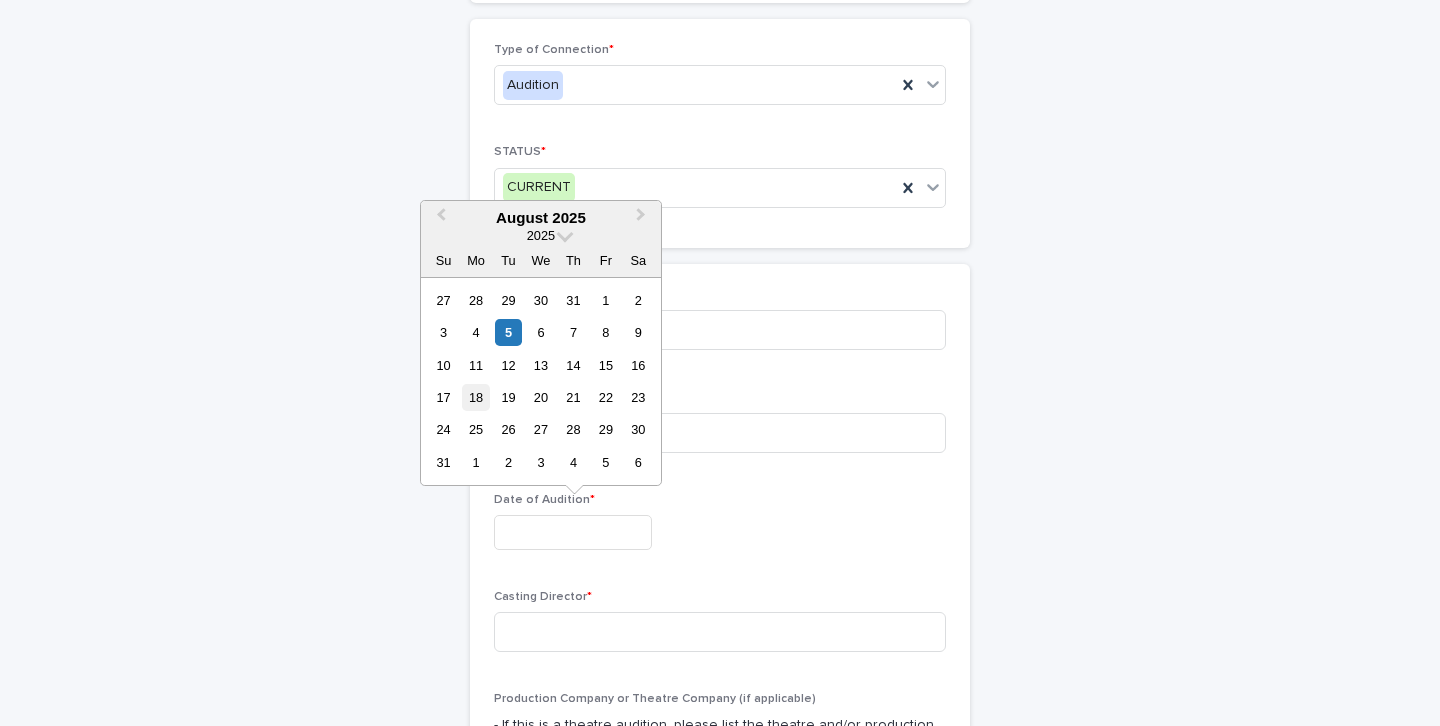click on "18" at bounding box center (475, 397) 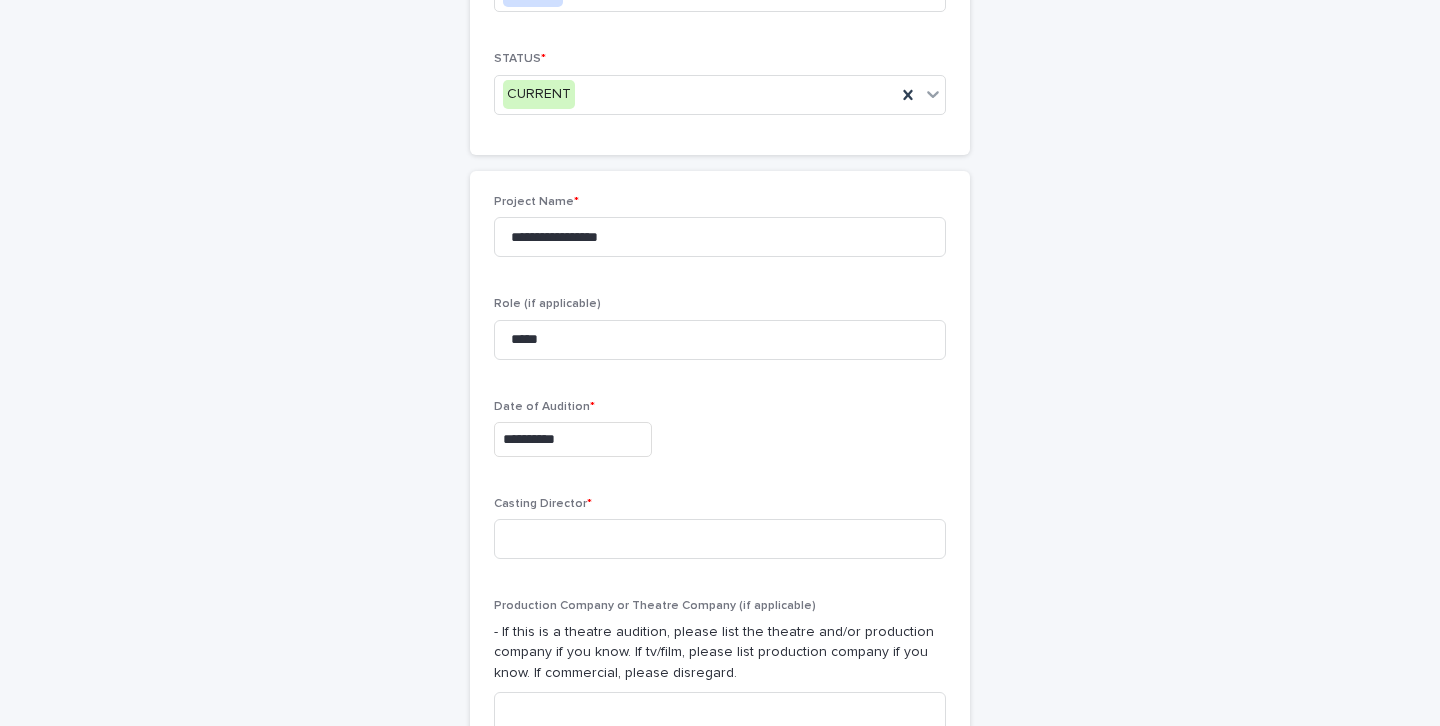 scroll, scrollTop: 397, scrollLeft: 0, axis: vertical 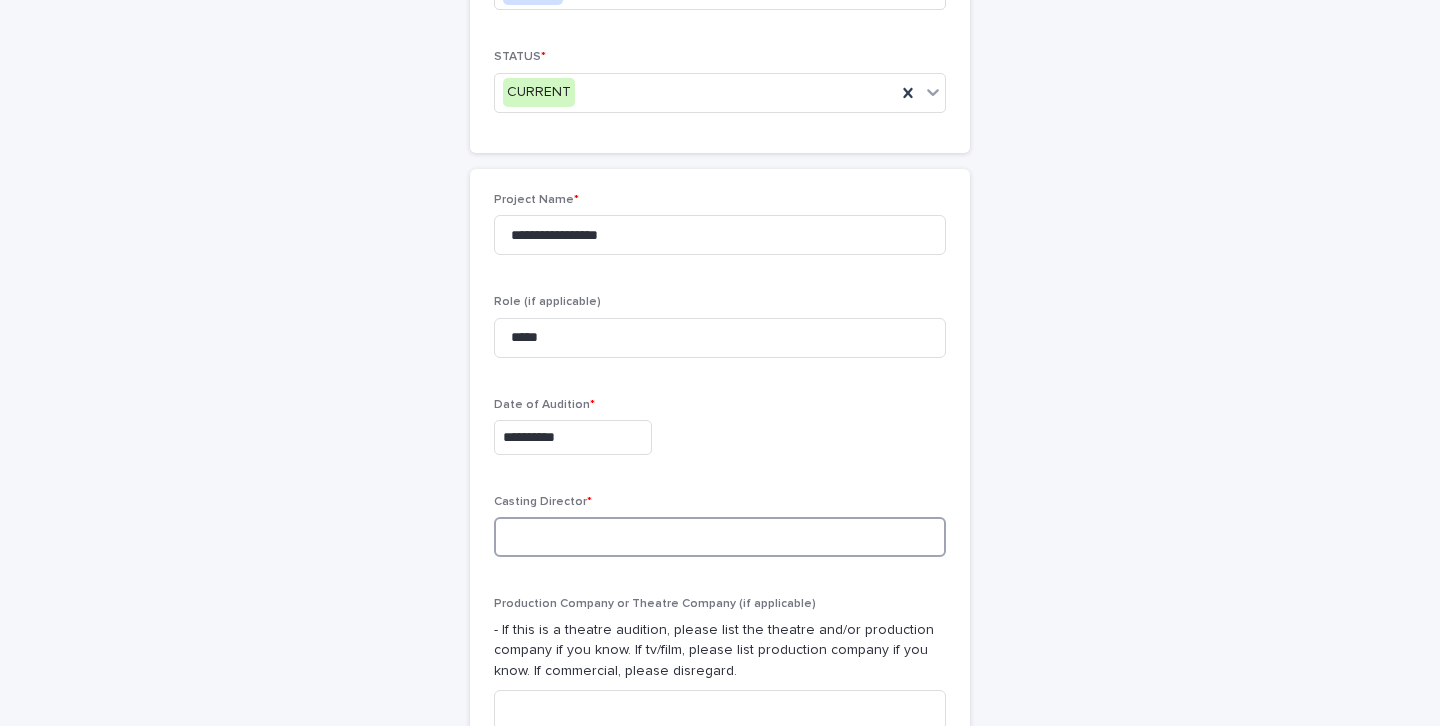 click at bounding box center (720, 537) 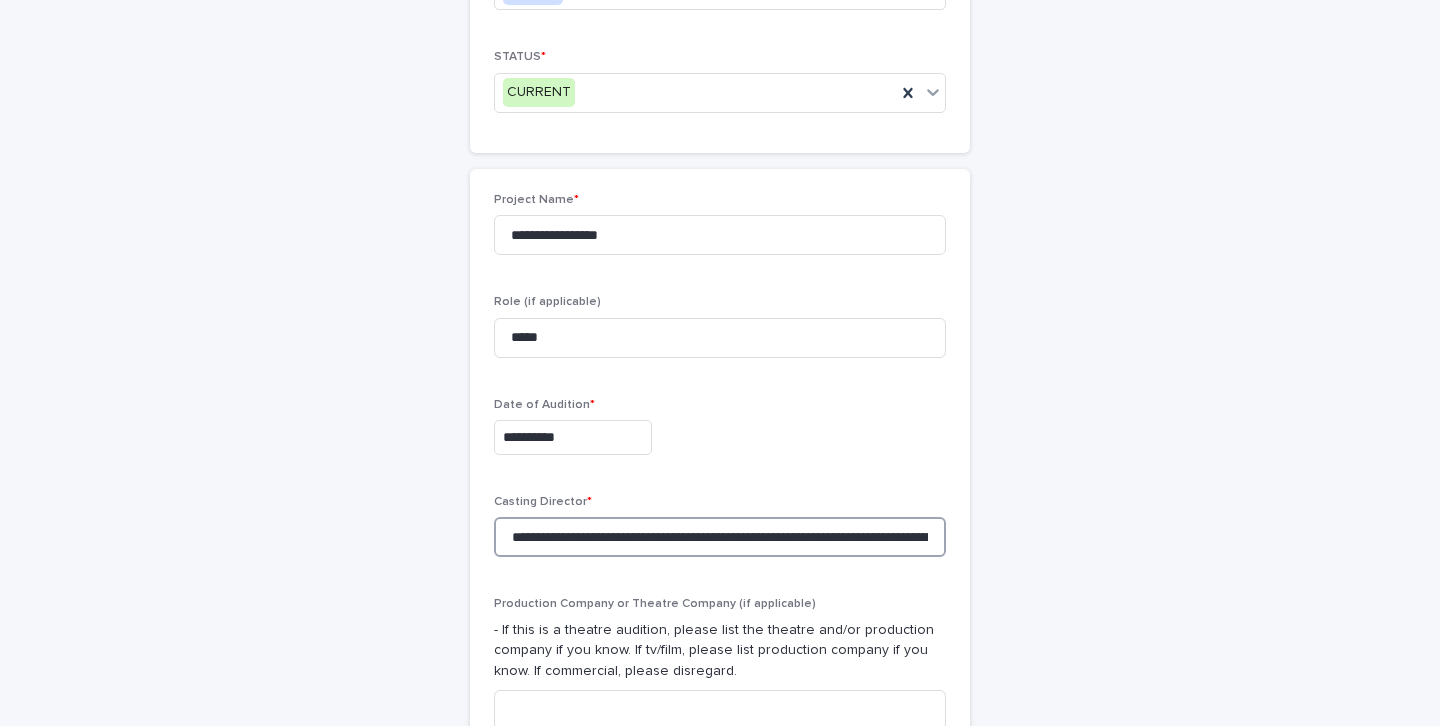 click on "**********" at bounding box center (720, 537) 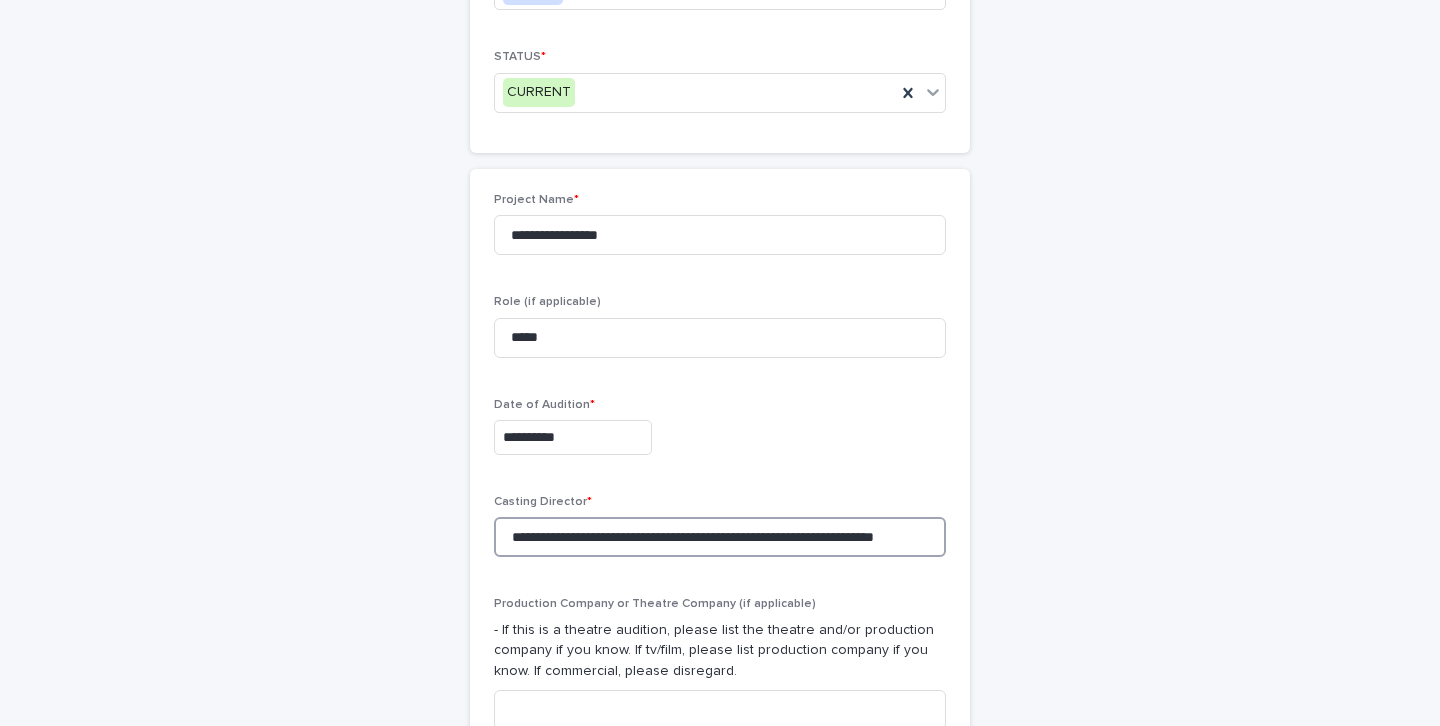 click on "**********" at bounding box center [720, 537] 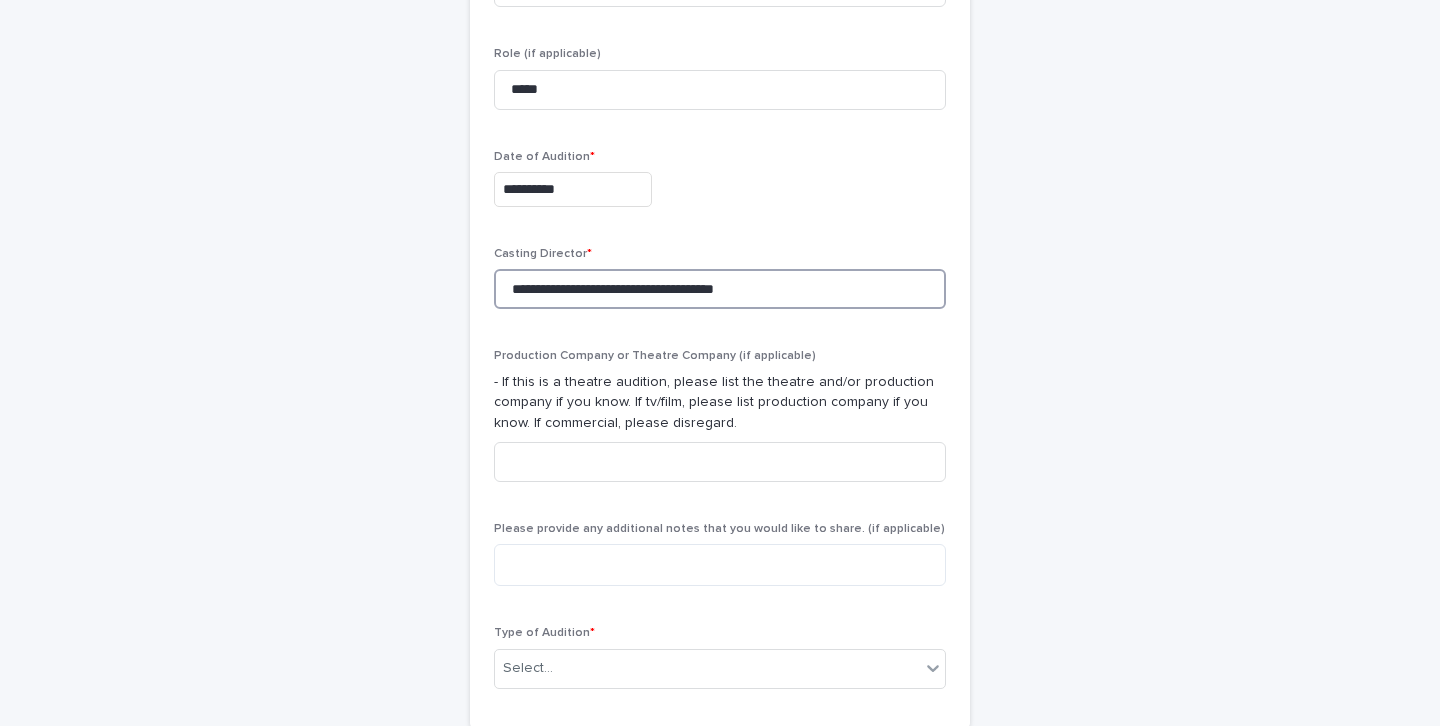 scroll, scrollTop: 704, scrollLeft: 0, axis: vertical 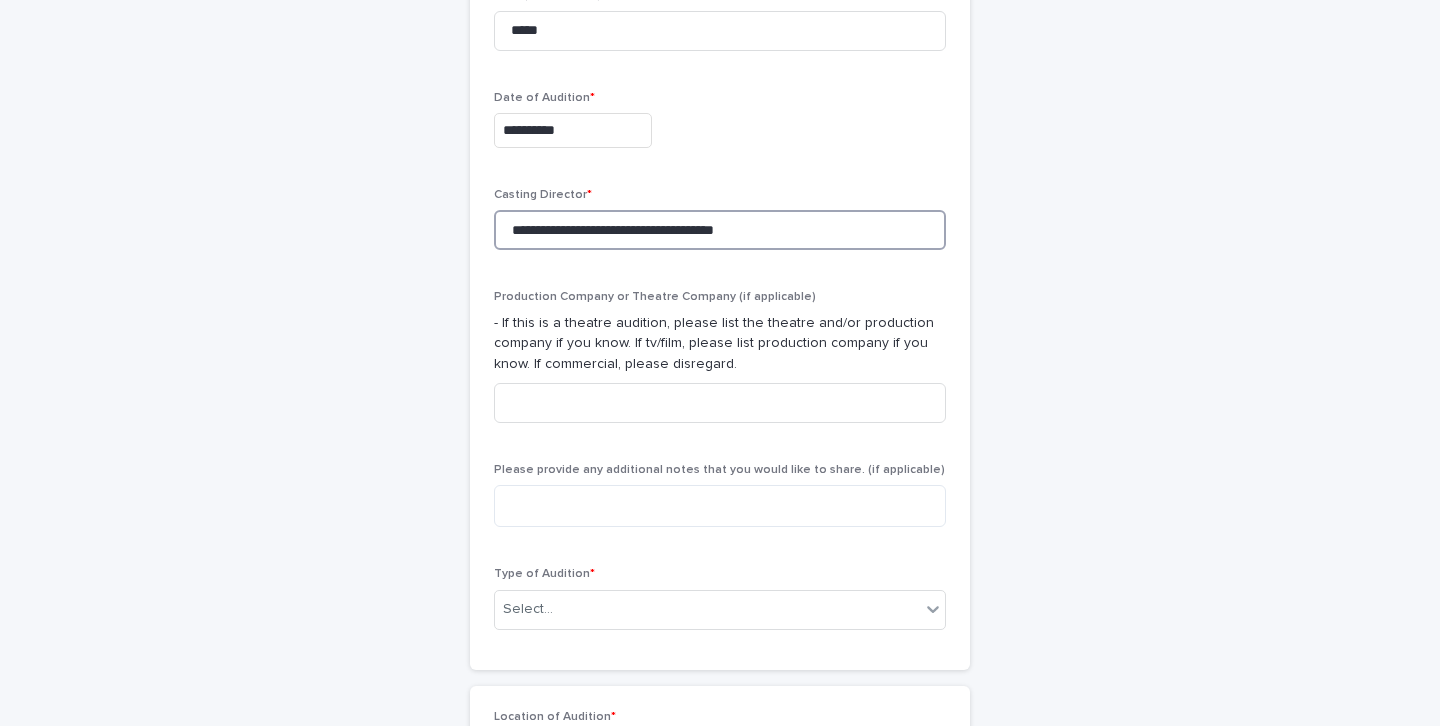 type on "**********" 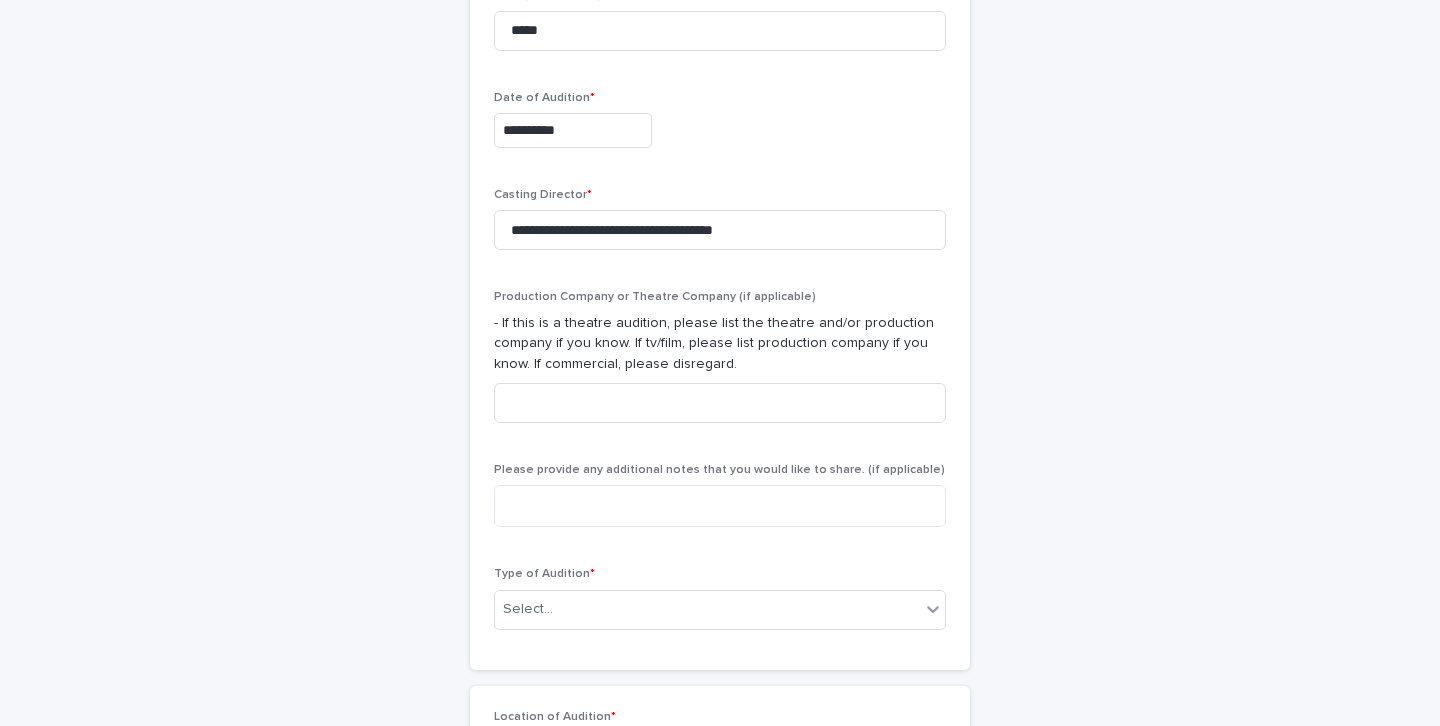 click on "Production Company or Theatre Company (if applicable) - If this is a theatre audition, please list the theatre and/or production company if you know.
If tv/film, please list production company if you know. If commercial, please disregard." at bounding box center (720, 364) 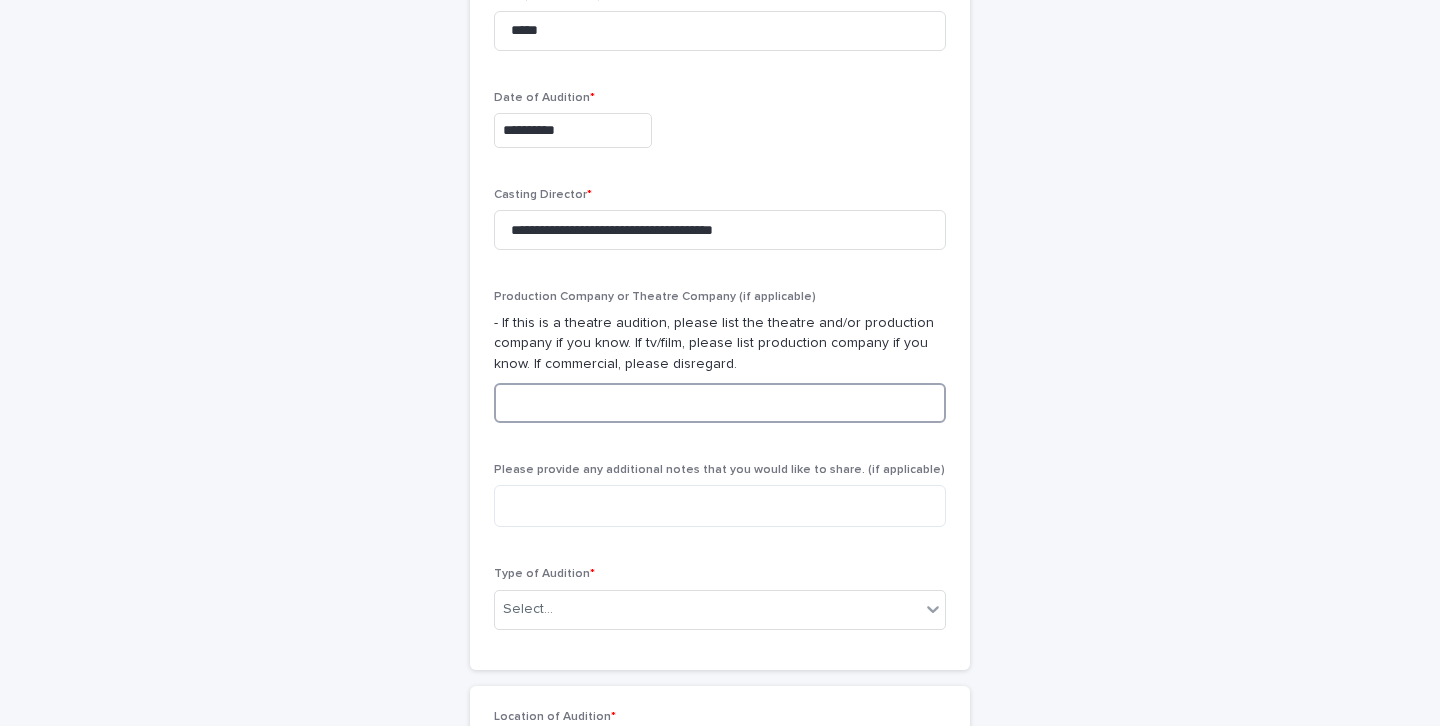 paste on "**********" 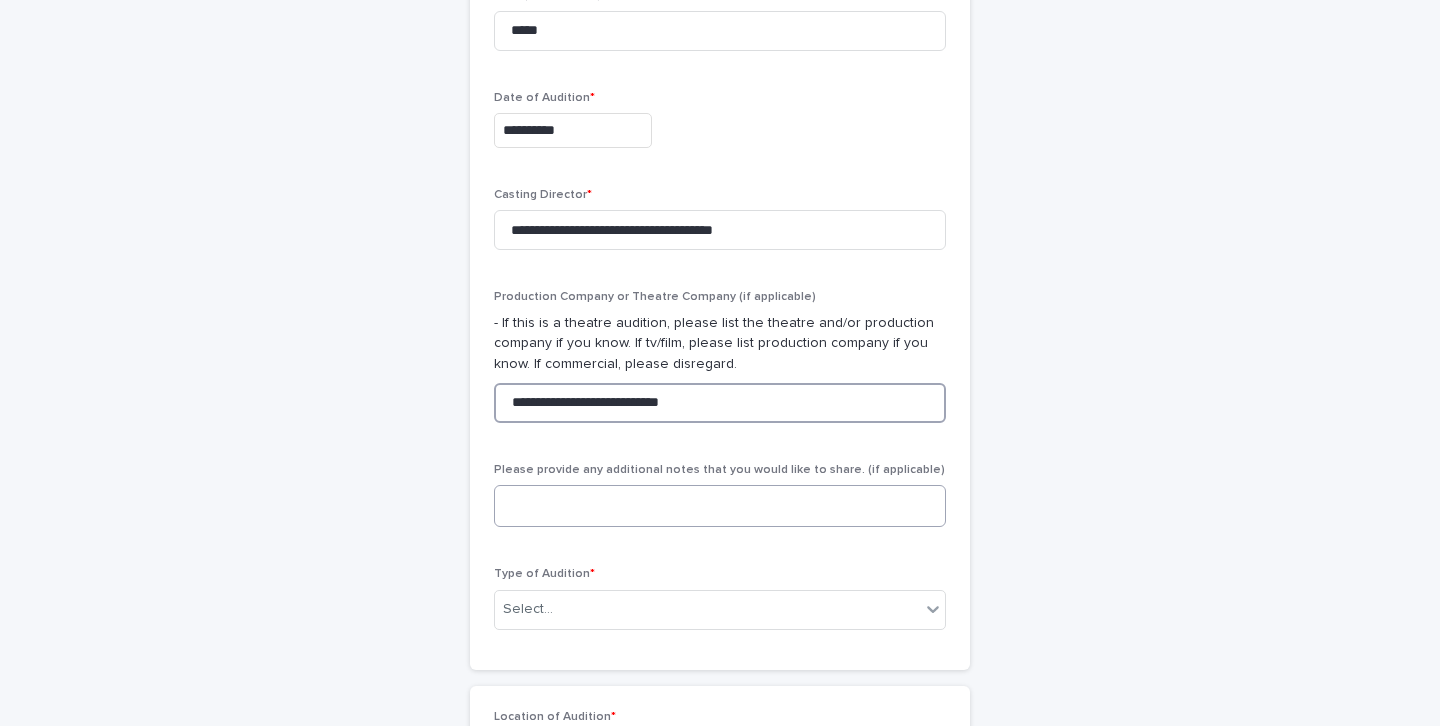 type on "**********" 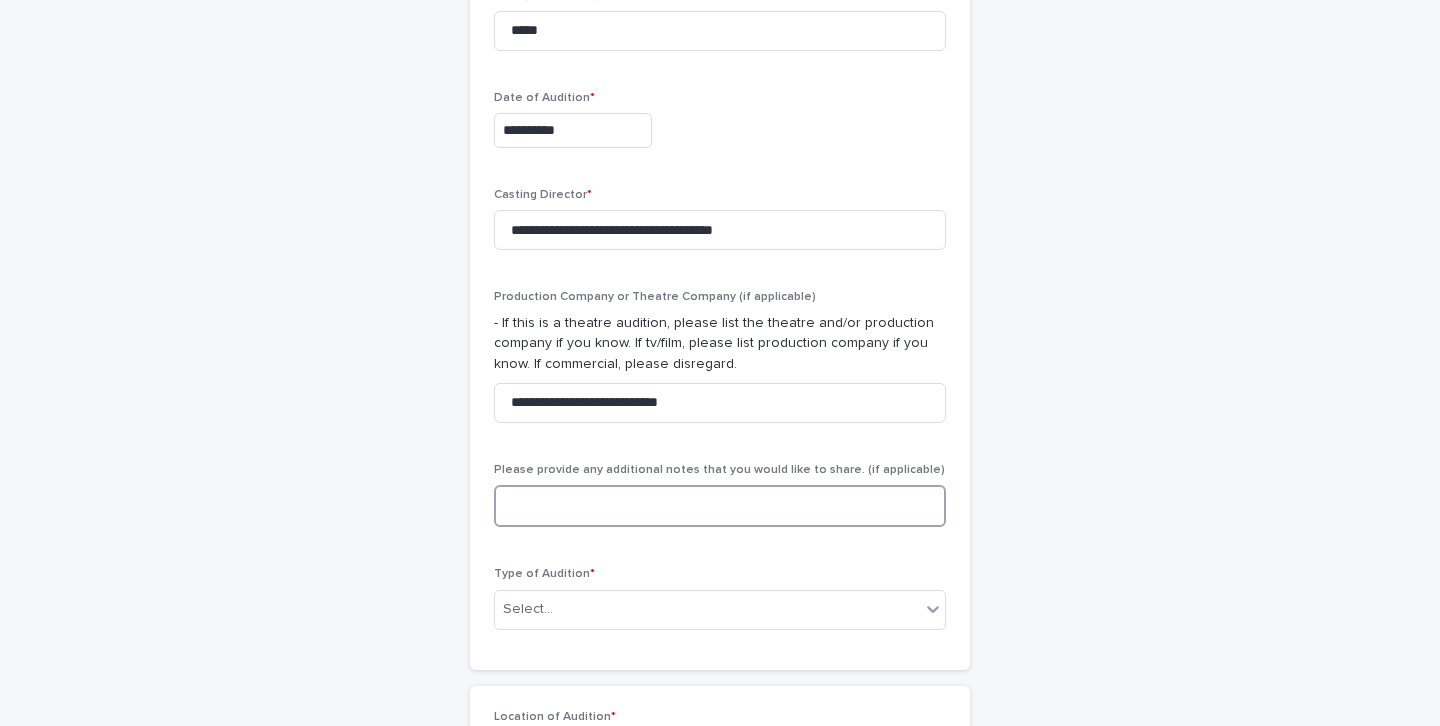 click at bounding box center (720, 506) 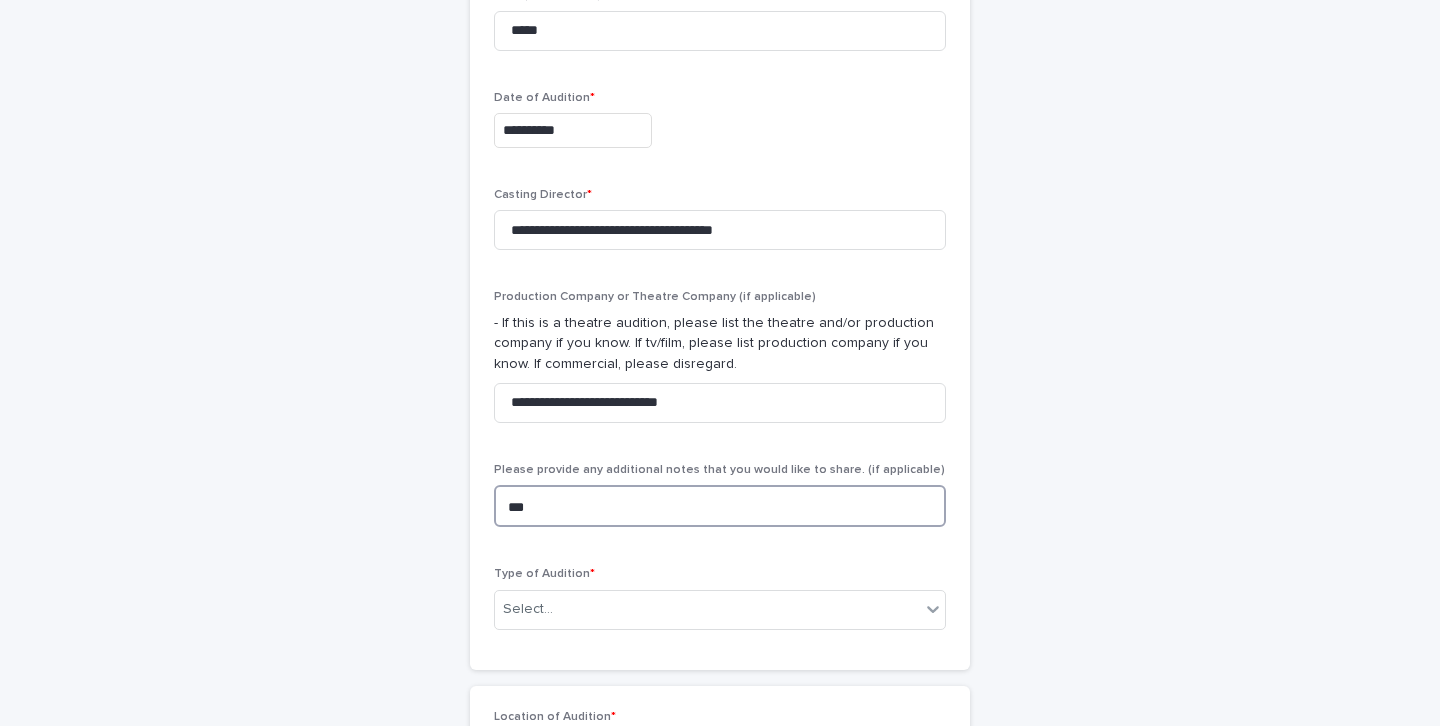 click on "***" at bounding box center (720, 506) 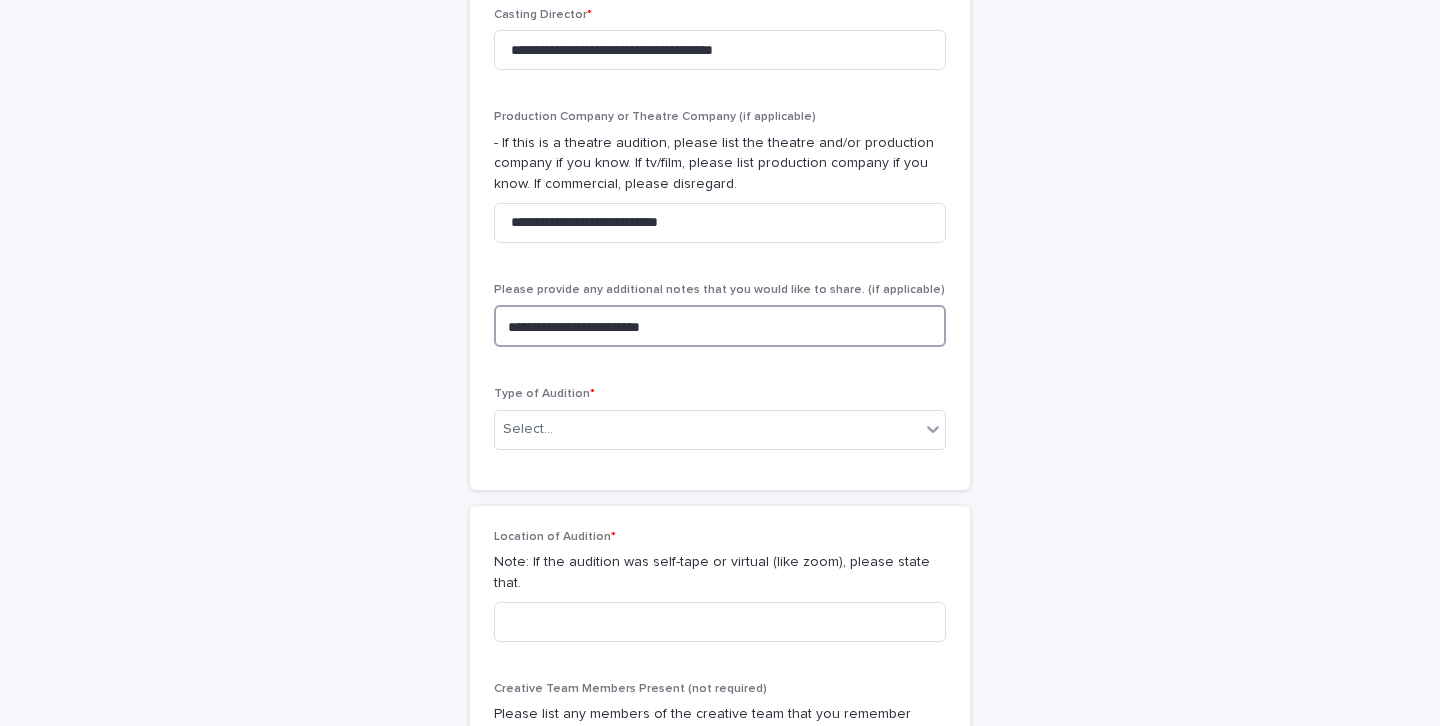 scroll, scrollTop: 889, scrollLeft: 0, axis: vertical 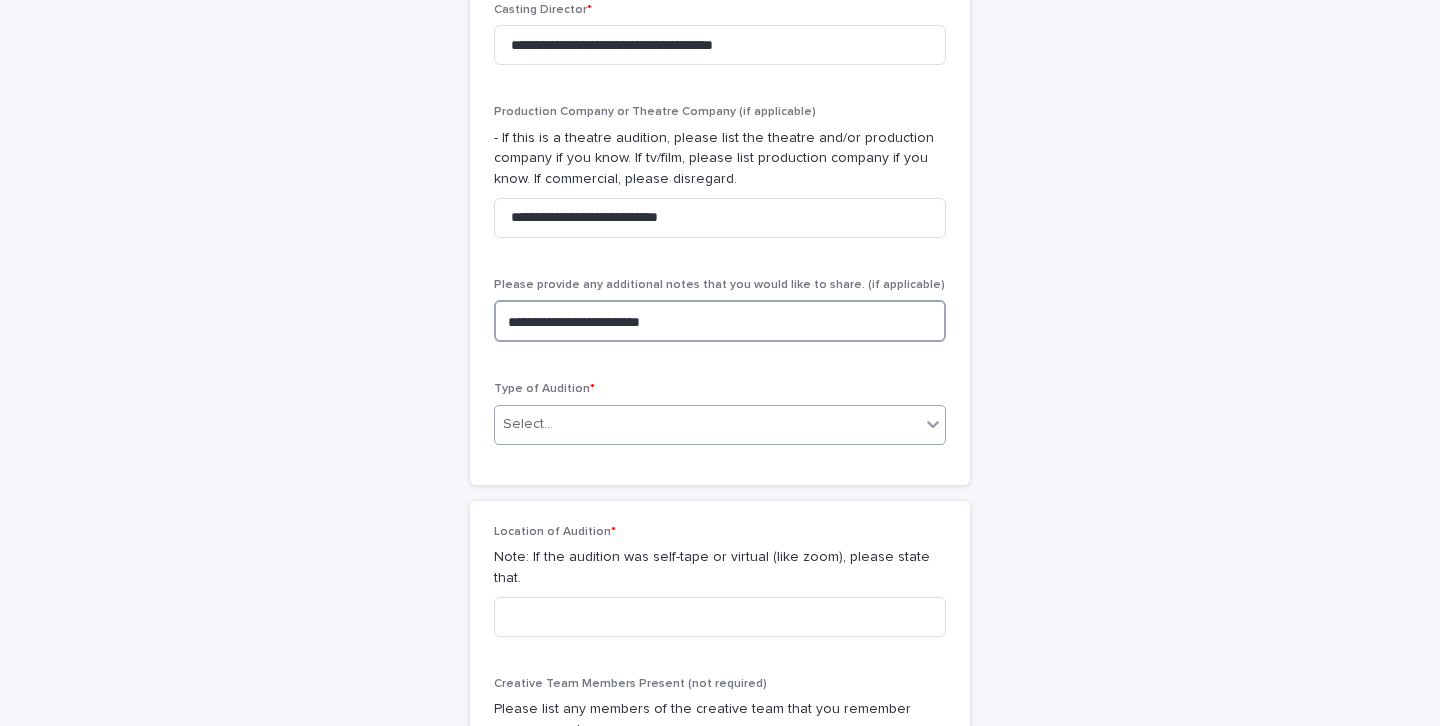 type on "**********" 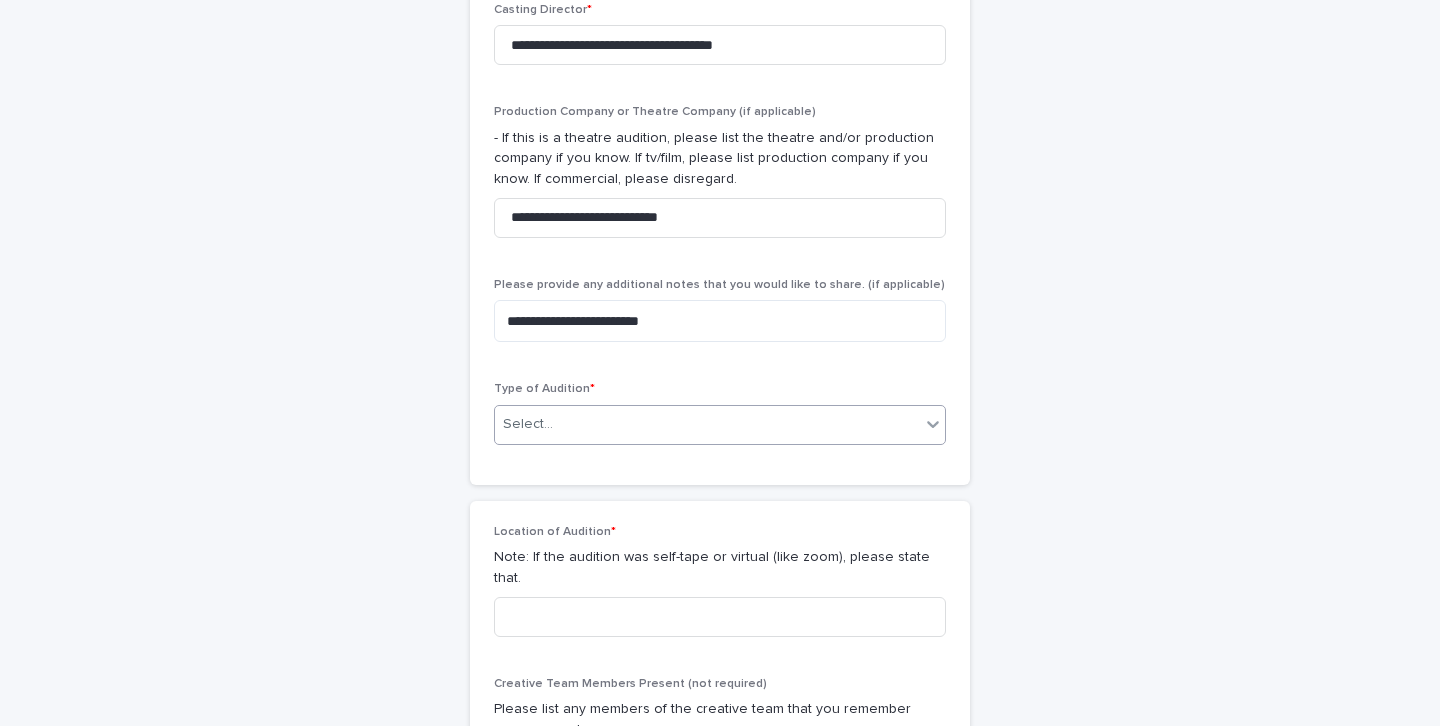 click on "Select..." at bounding box center (707, 424) 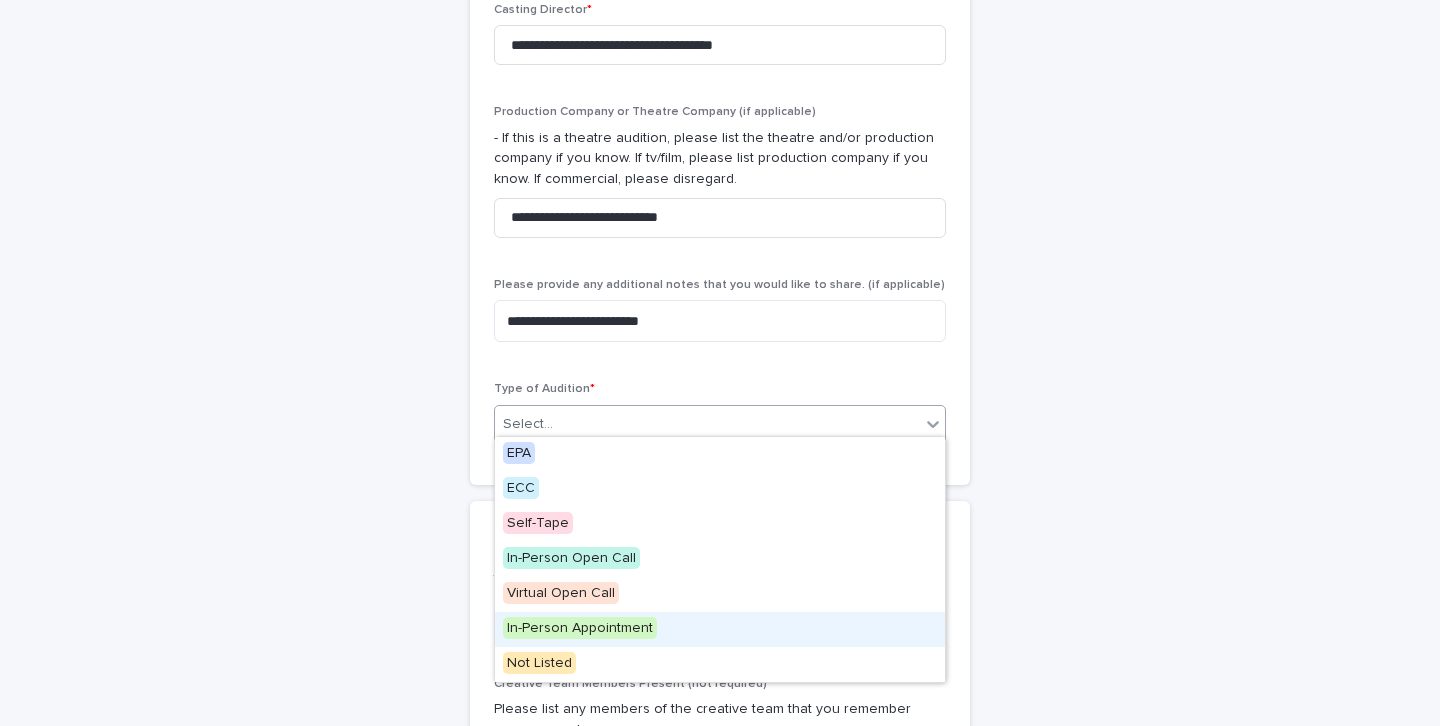 click on "In-Person Appointment" at bounding box center [580, 628] 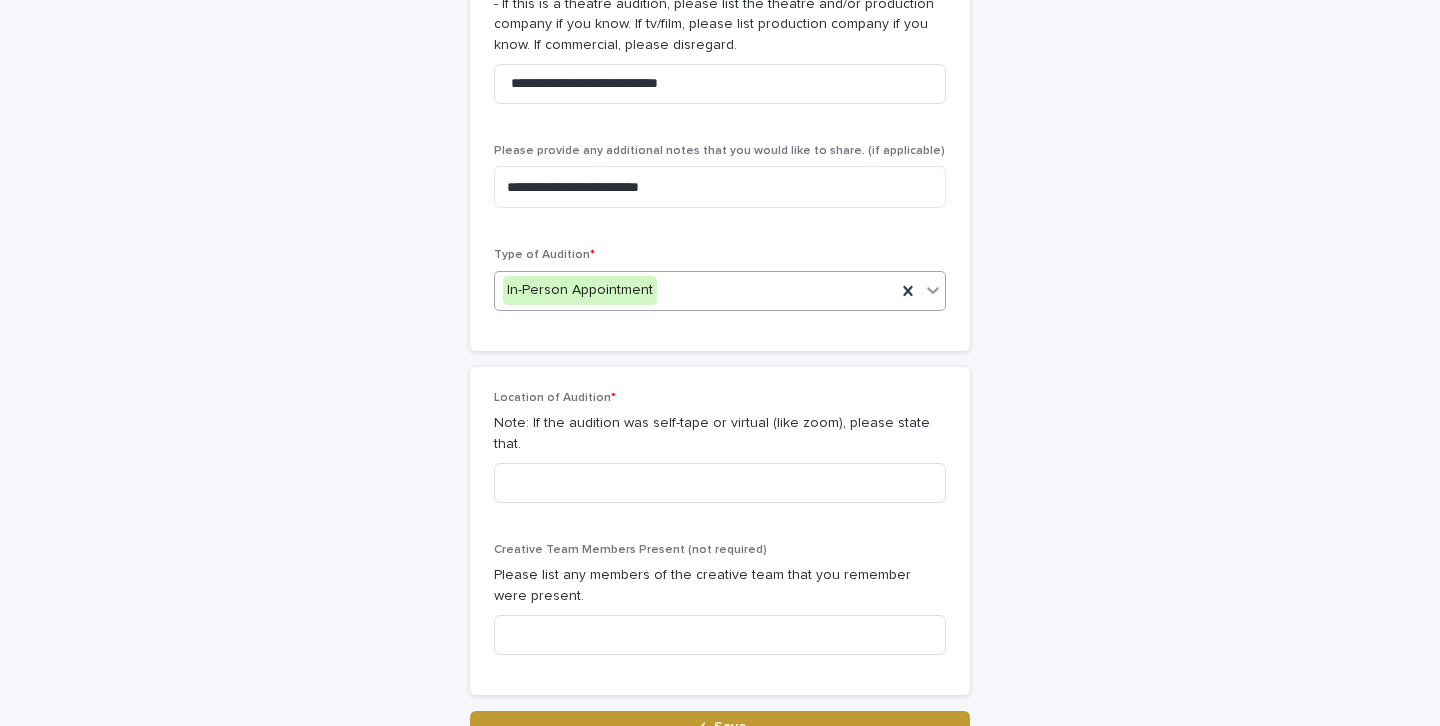 scroll, scrollTop: 1043, scrollLeft: 0, axis: vertical 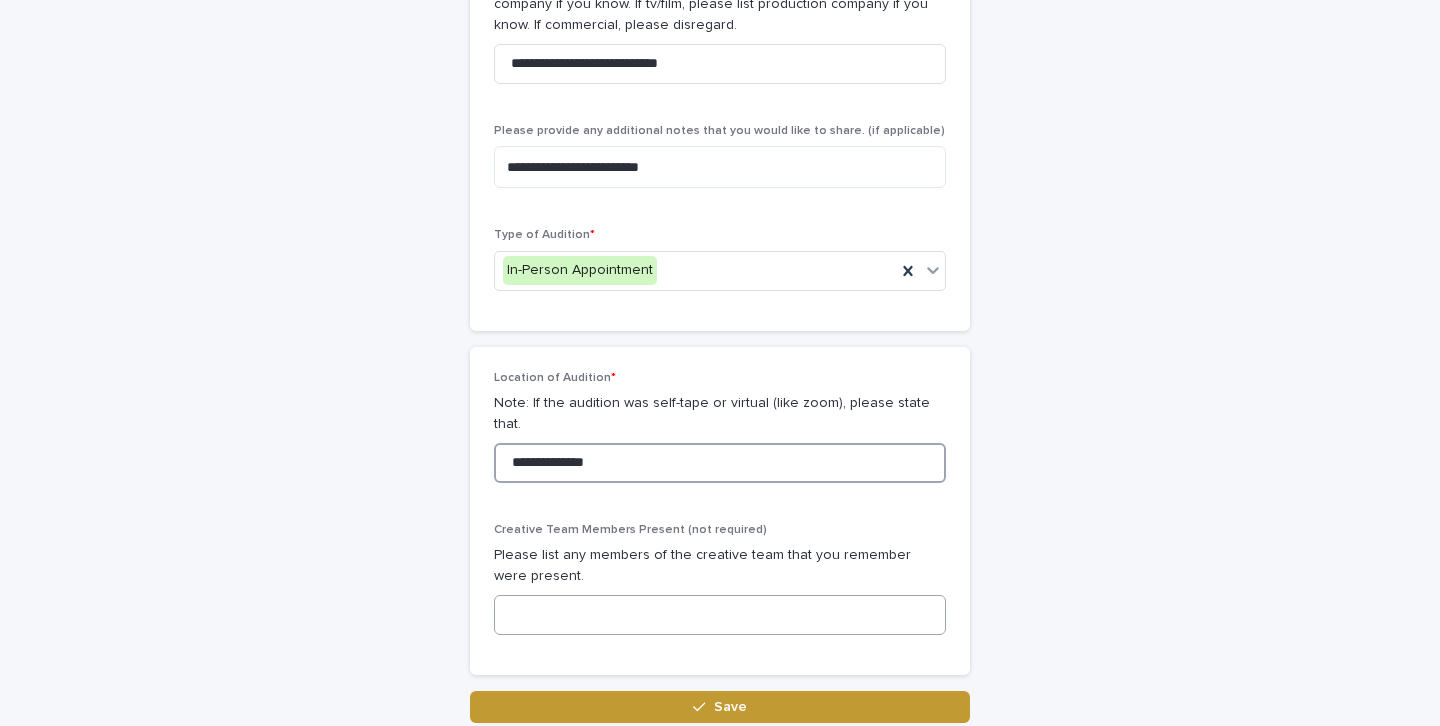 type on "**********" 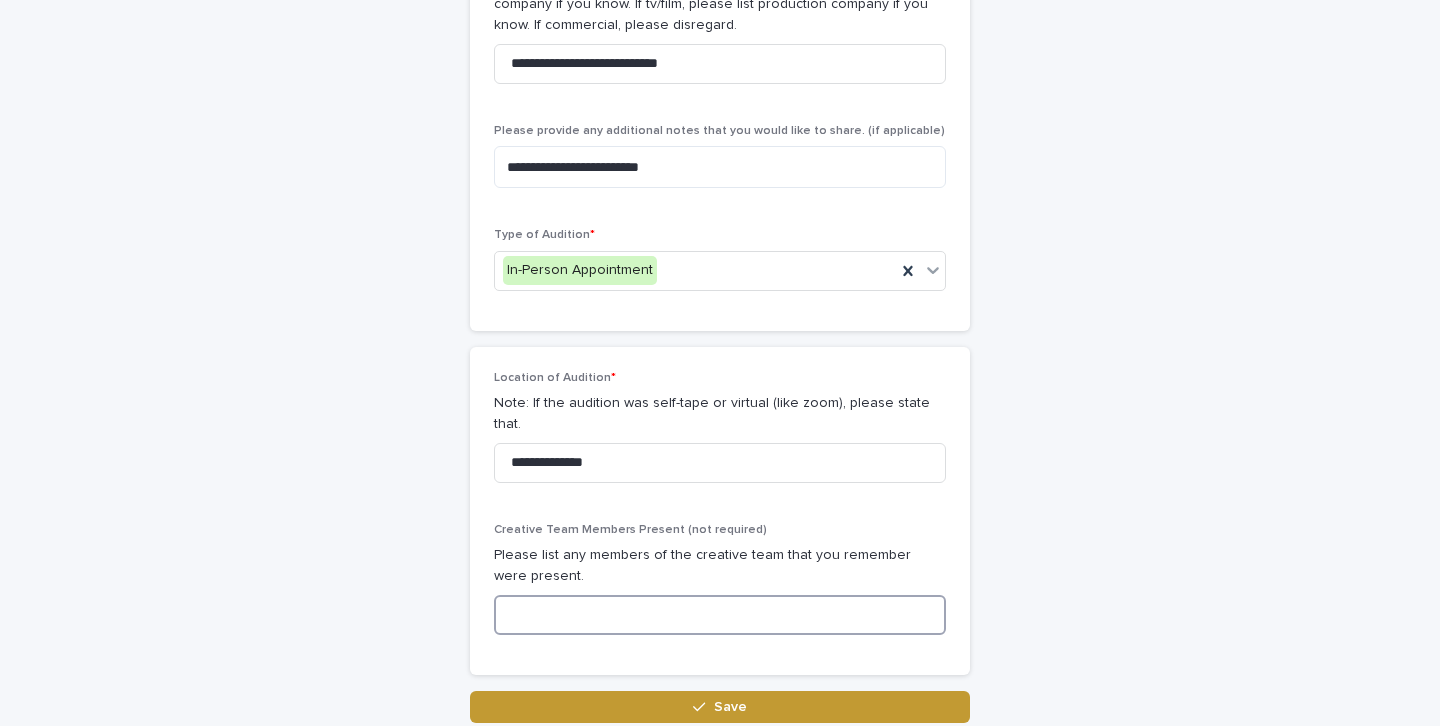 click at bounding box center [720, 615] 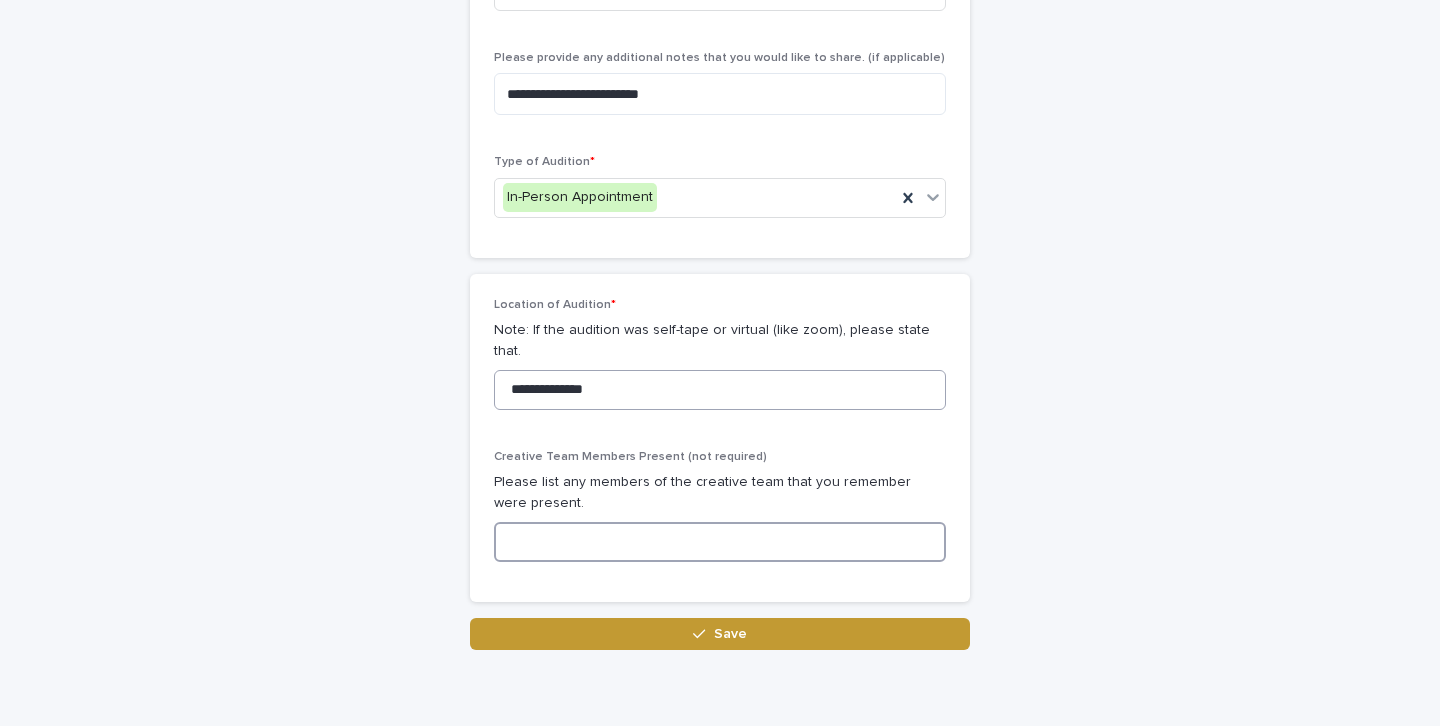 scroll, scrollTop: 1125, scrollLeft: 0, axis: vertical 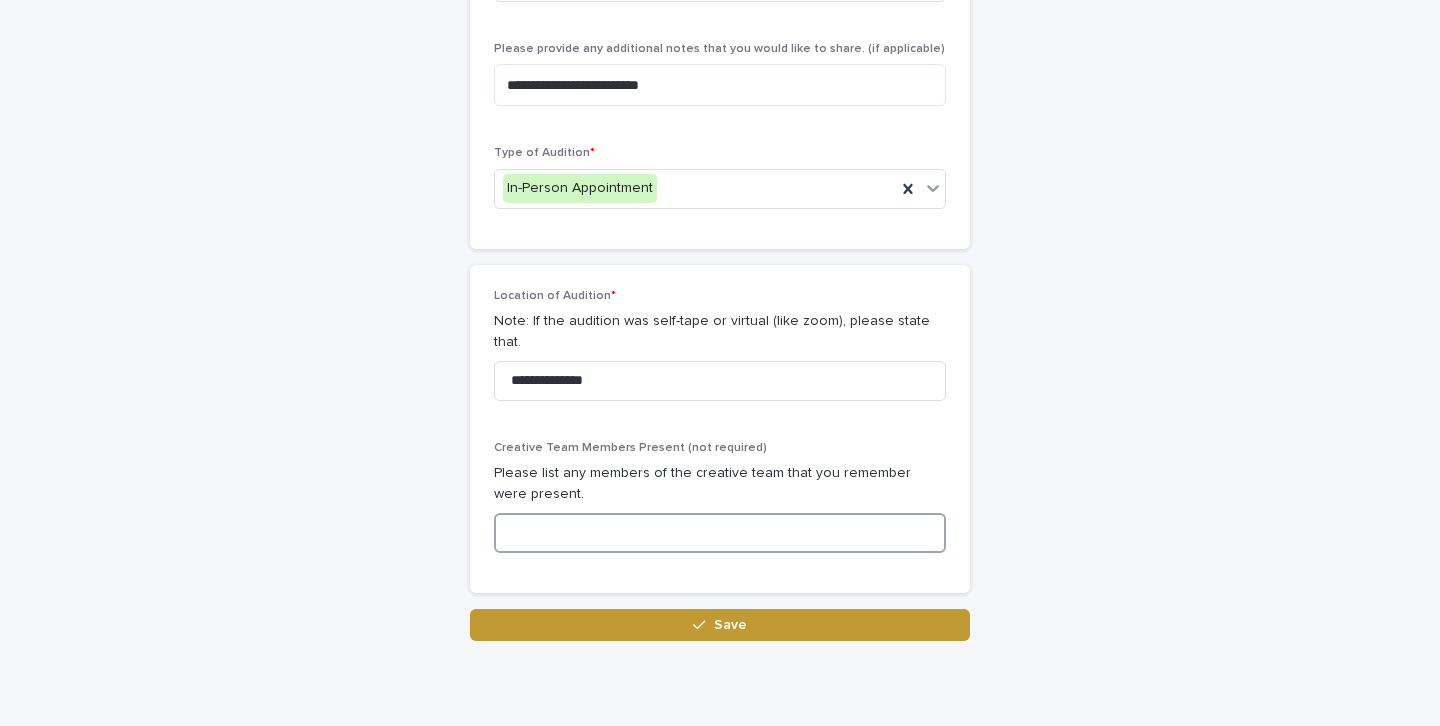 paste on "**********" 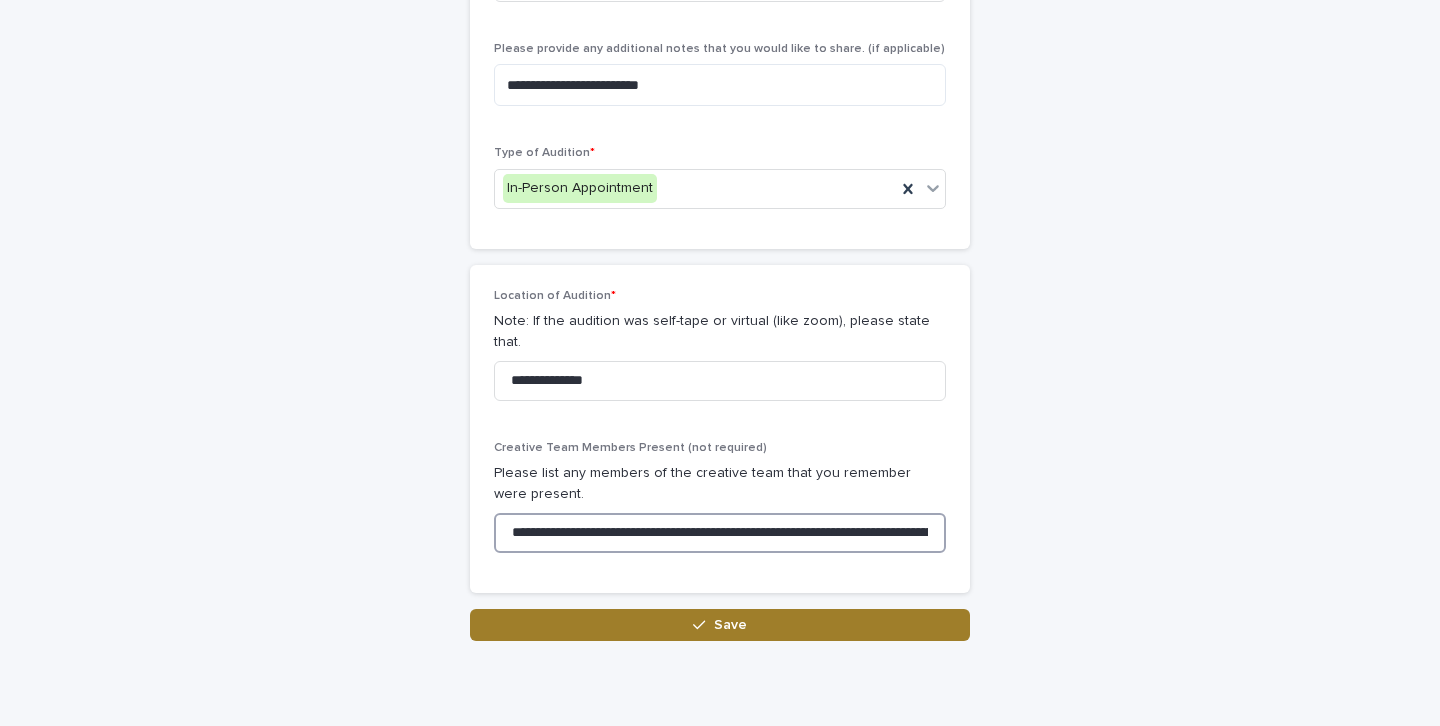 type on "**********" 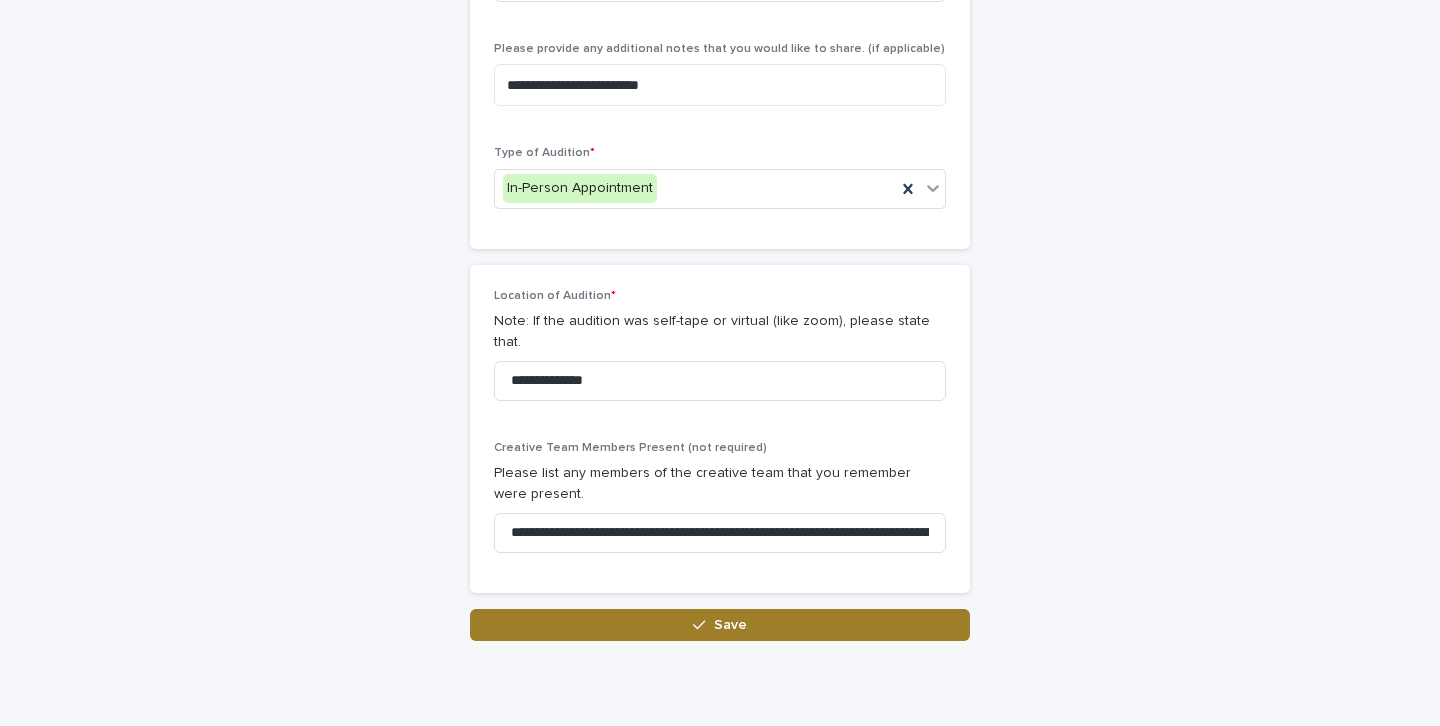 click on "Save" at bounding box center [720, 625] 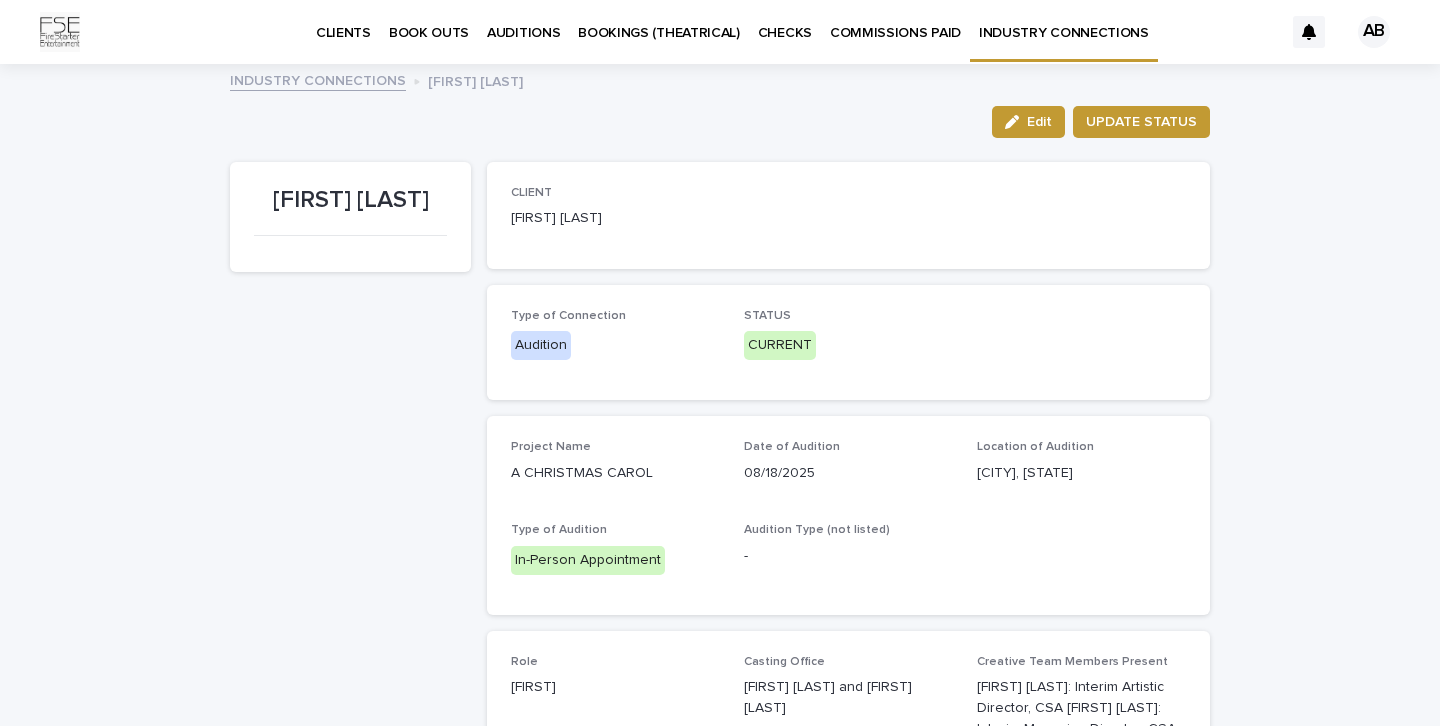scroll, scrollTop: 0, scrollLeft: 0, axis: both 